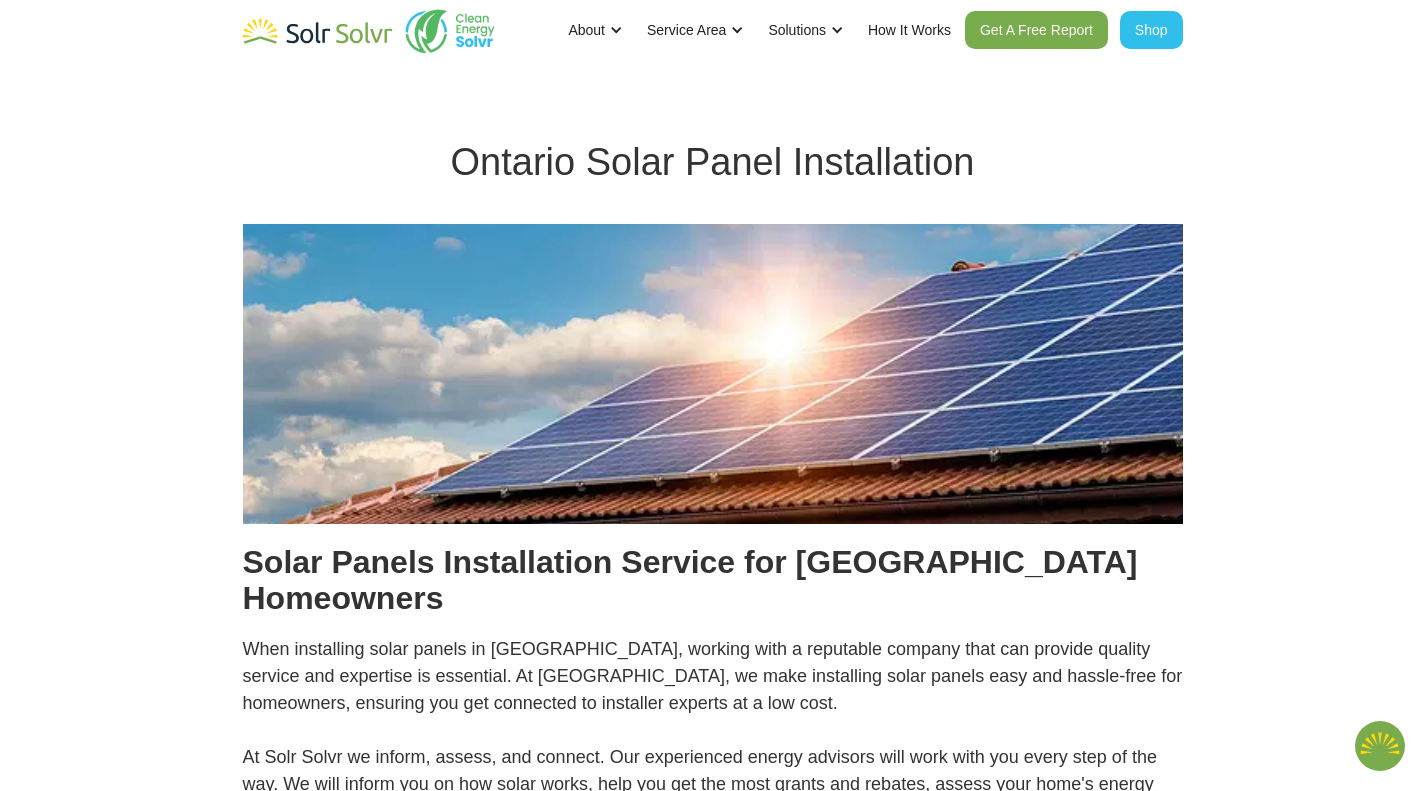 scroll, scrollTop: 0, scrollLeft: 0, axis: both 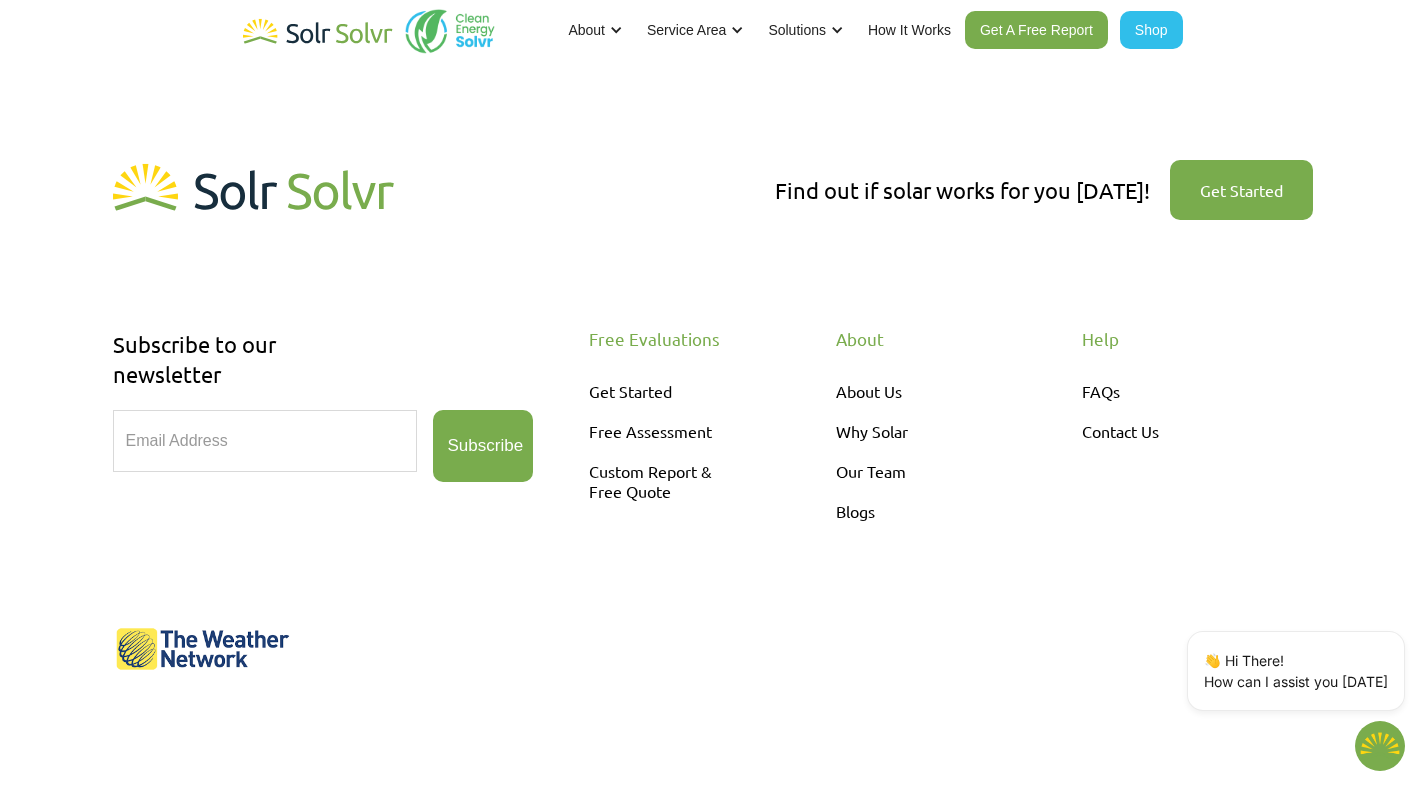 click on "Our Team" at bounding box center [921, 471] 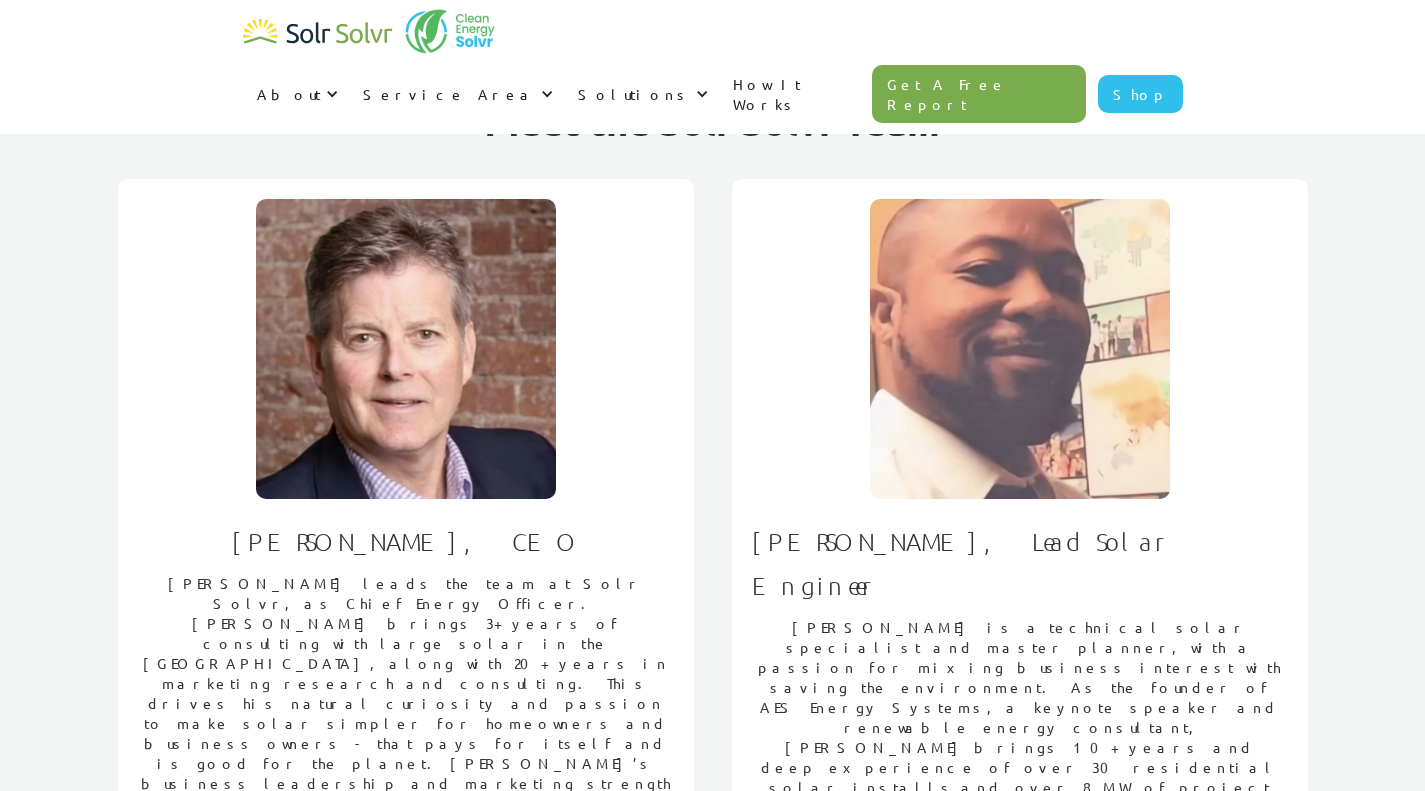 scroll, scrollTop: 0, scrollLeft: 0, axis: both 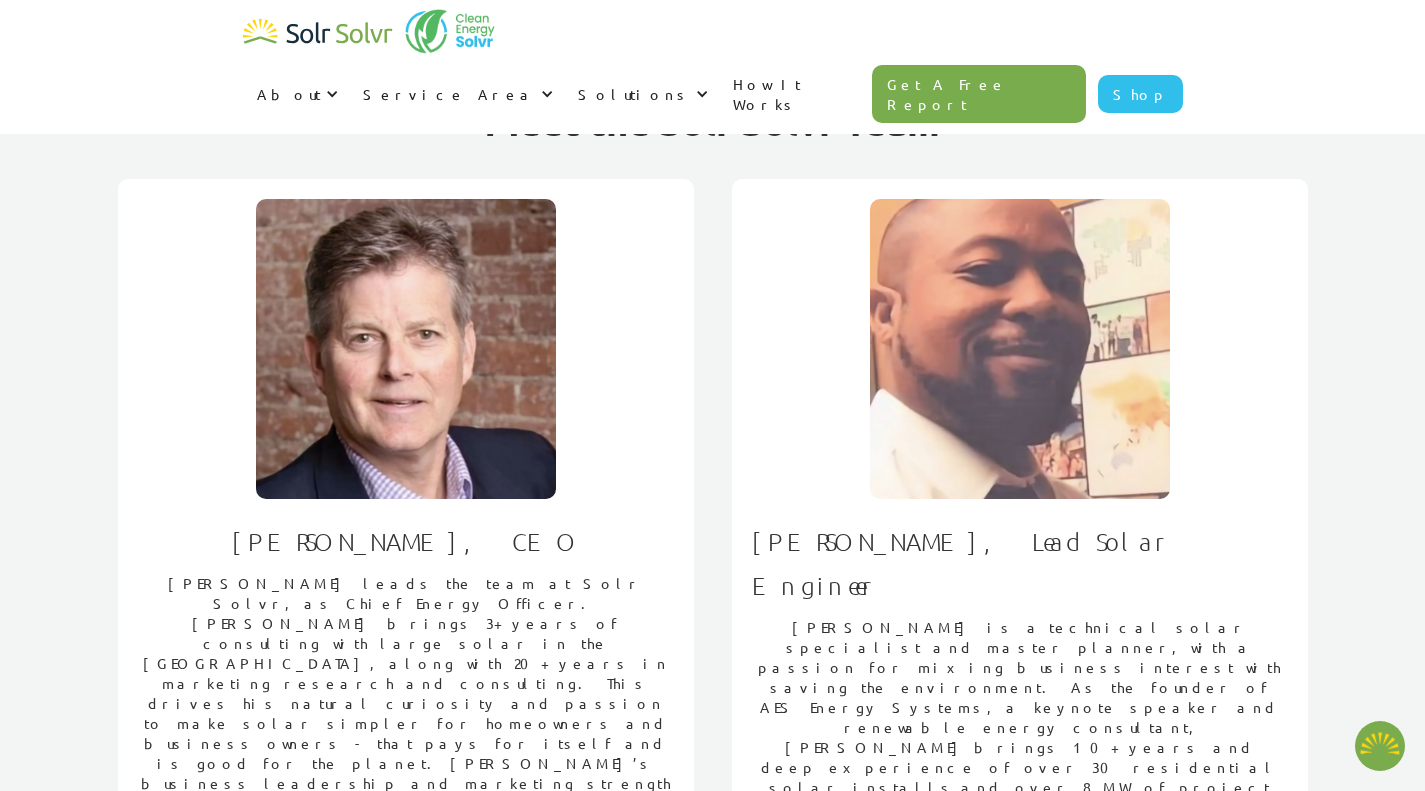 type on "x" 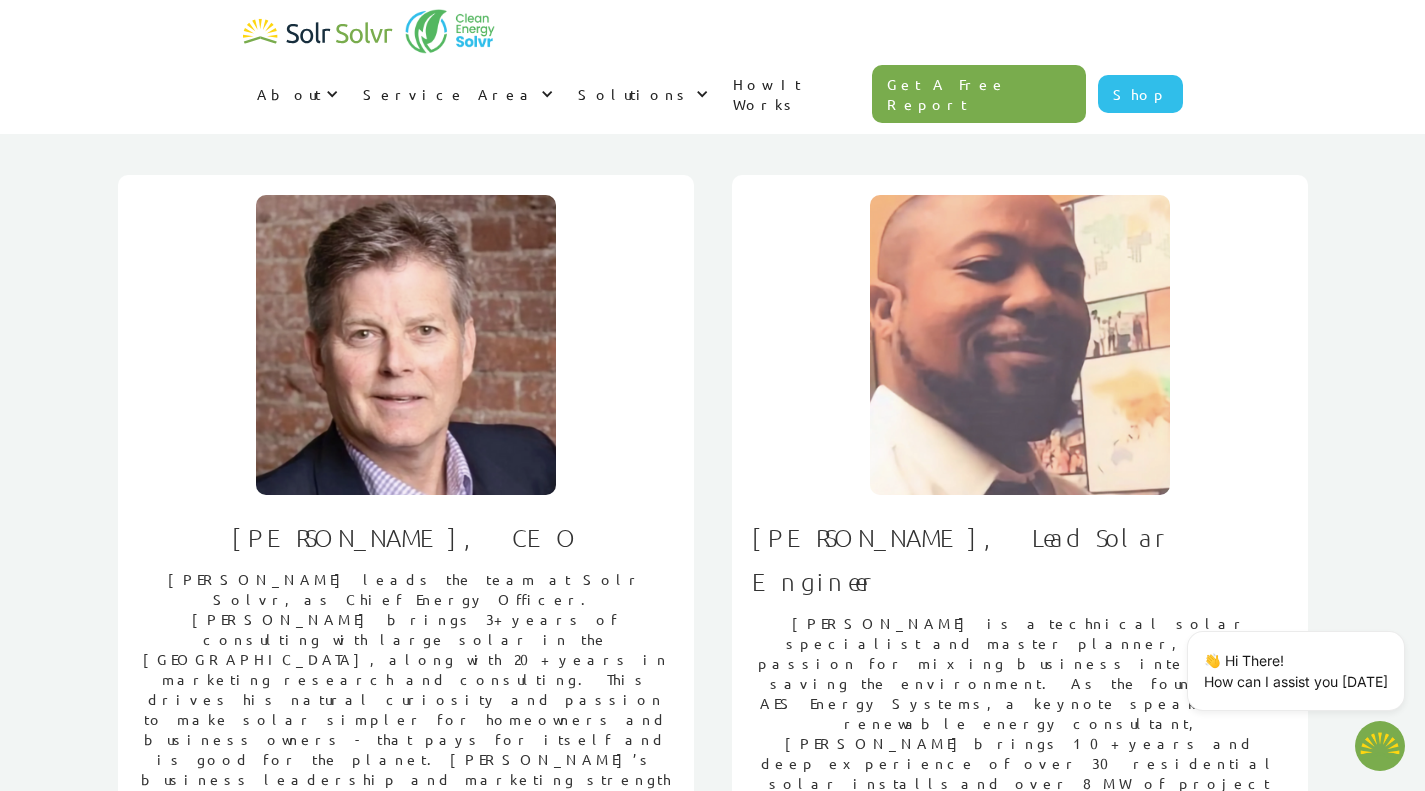 scroll, scrollTop: 0, scrollLeft: 0, axis: both 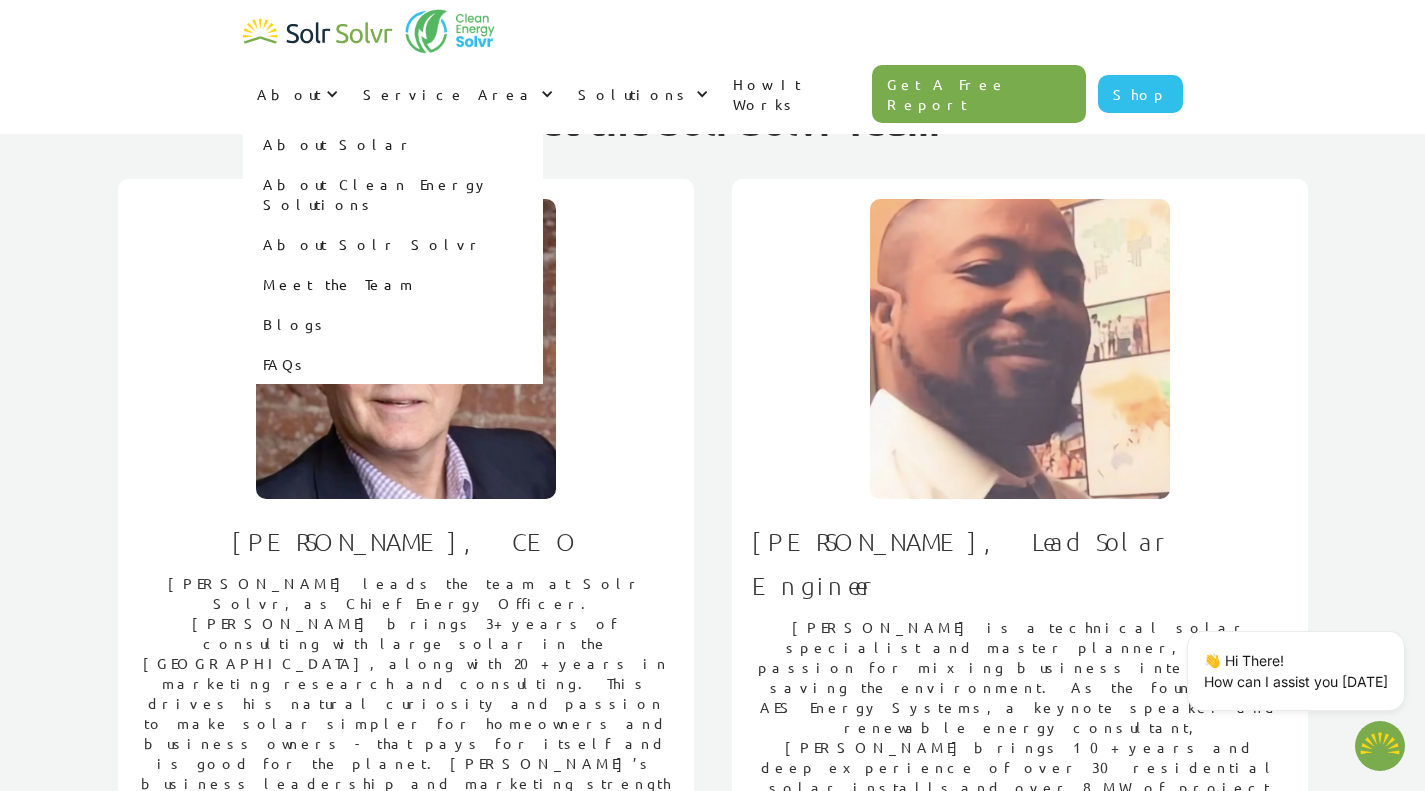 click on "About Solar" at bounding box center [393, 144] 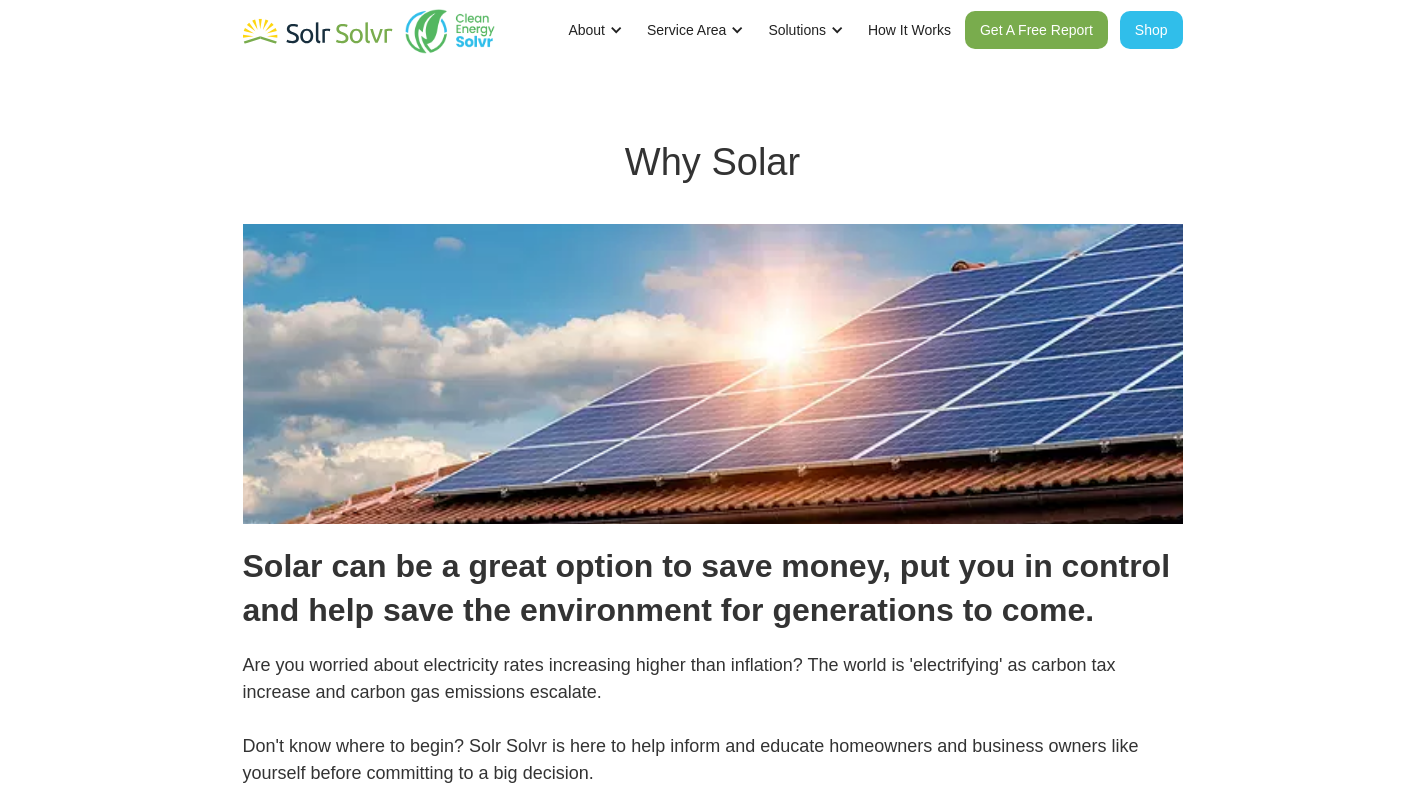 scroll, scrollTop: 0, scrollLeft: 0, axis: both 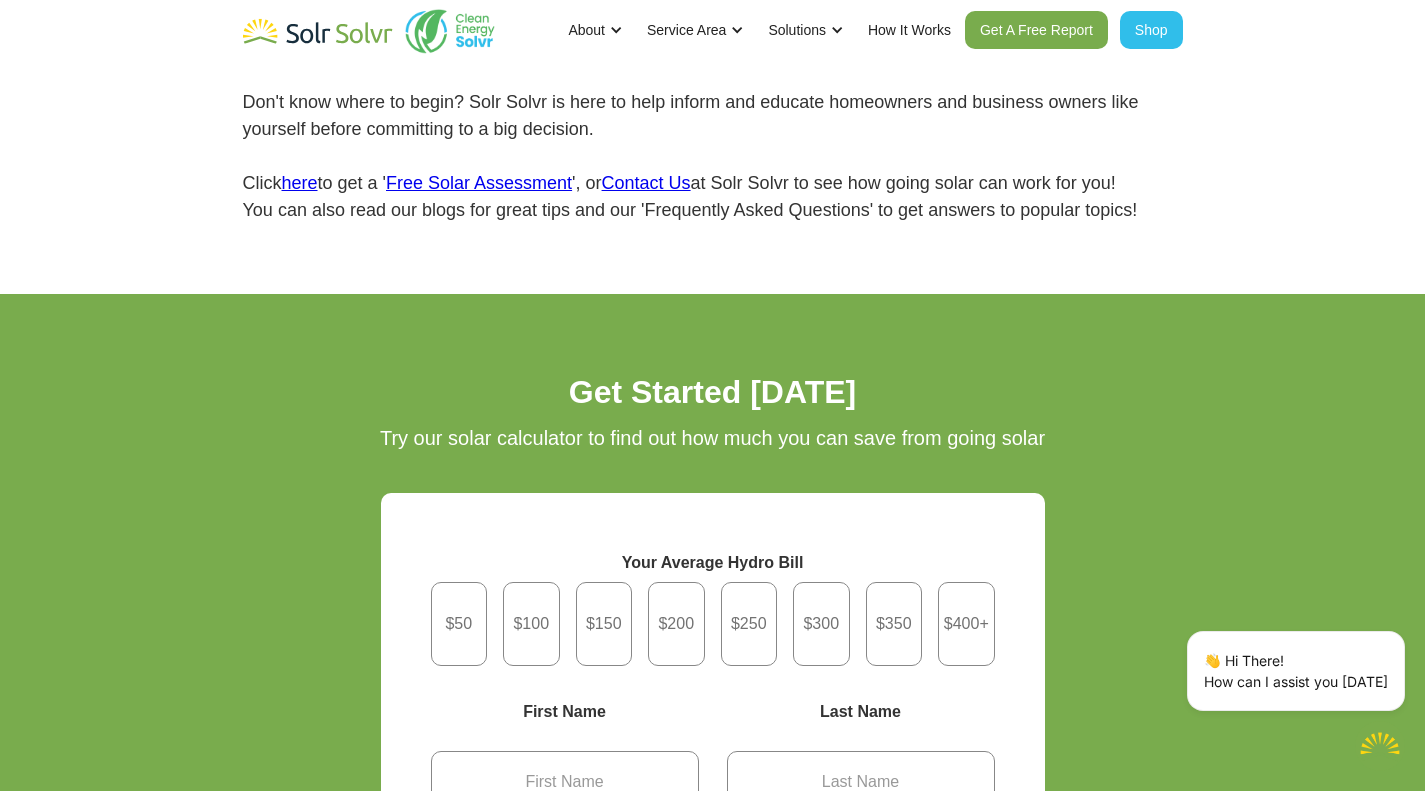 click on "Shop" at bounding box center [1151, 30] 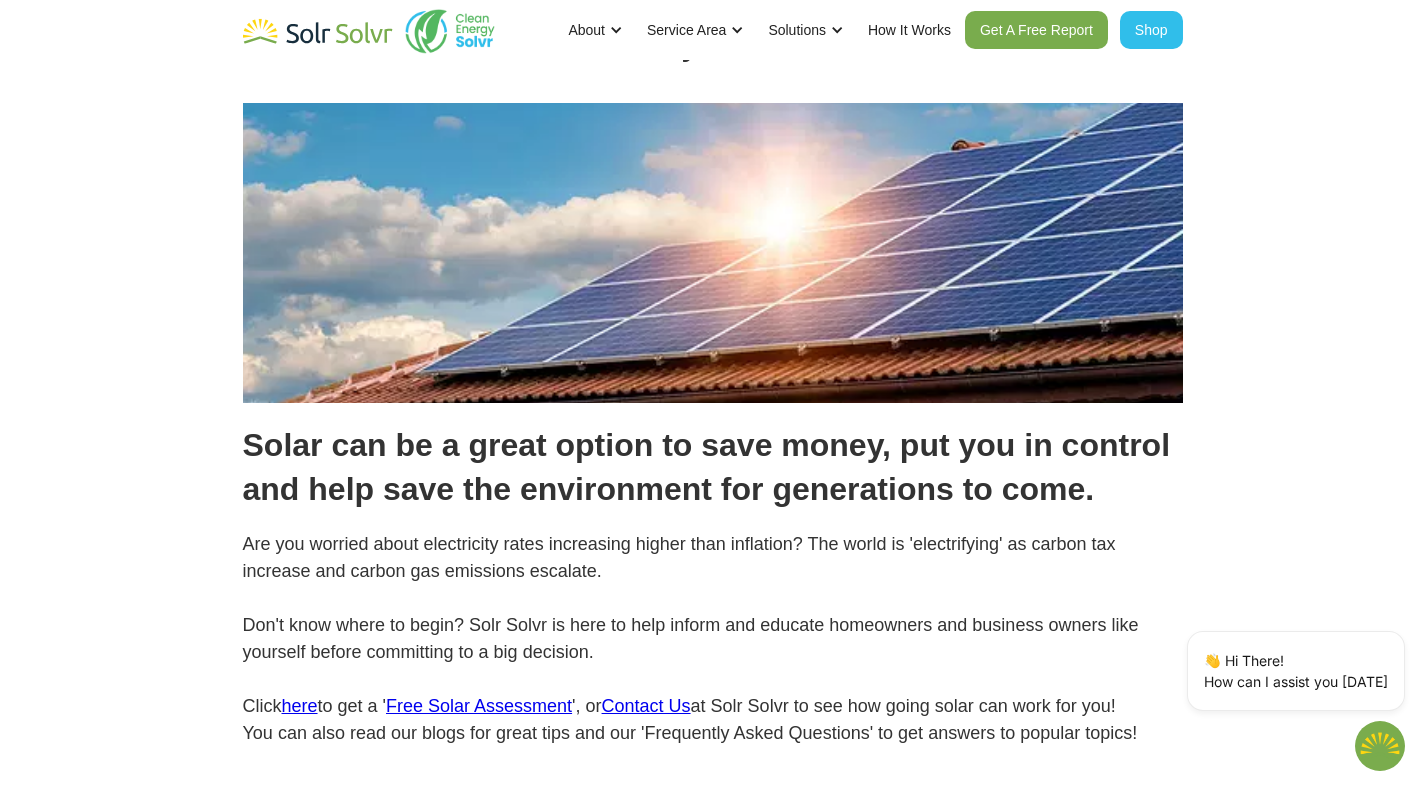 scroll, scrollTop: 0, scrollLeft: 0, axis: both 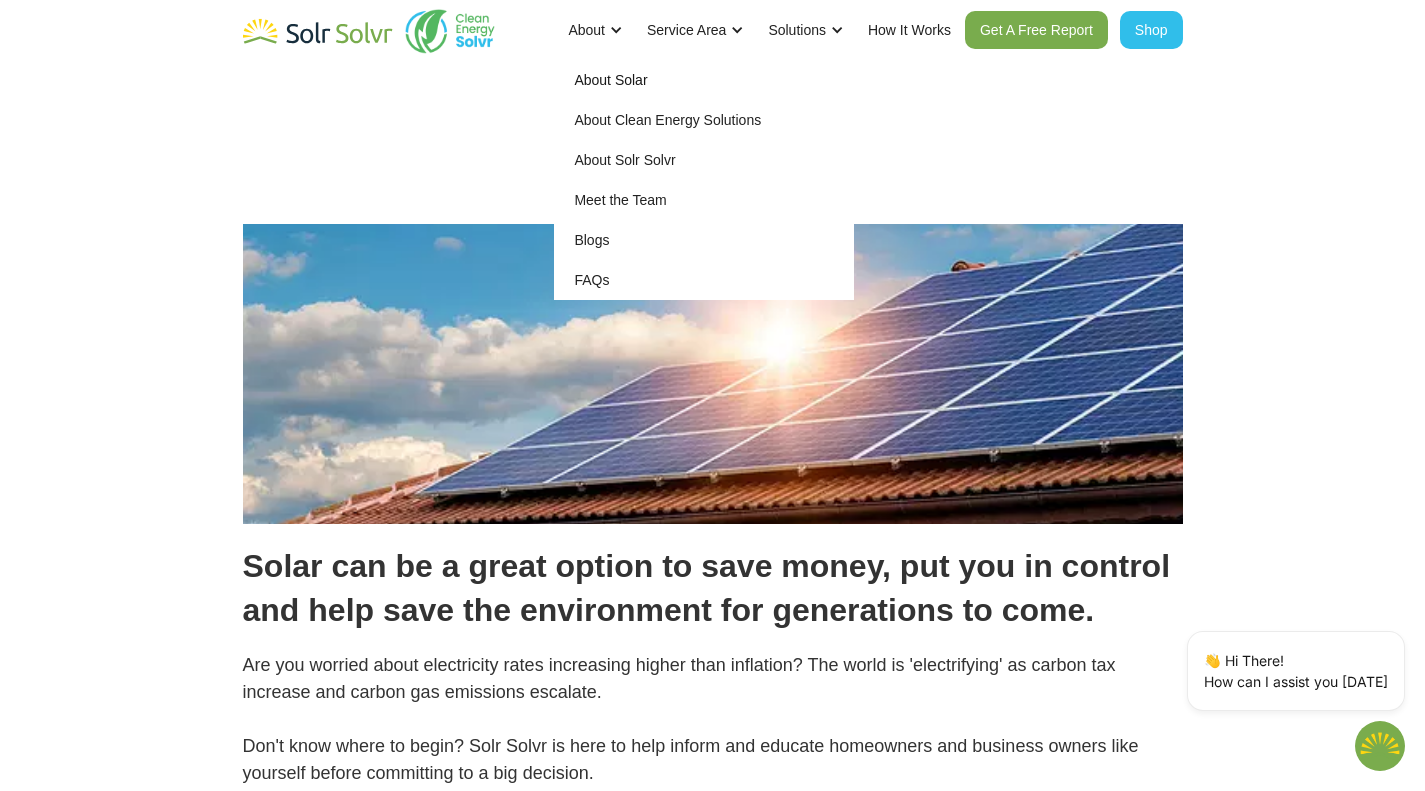 click on "Meet the Team" at bounding box center (704, 200) 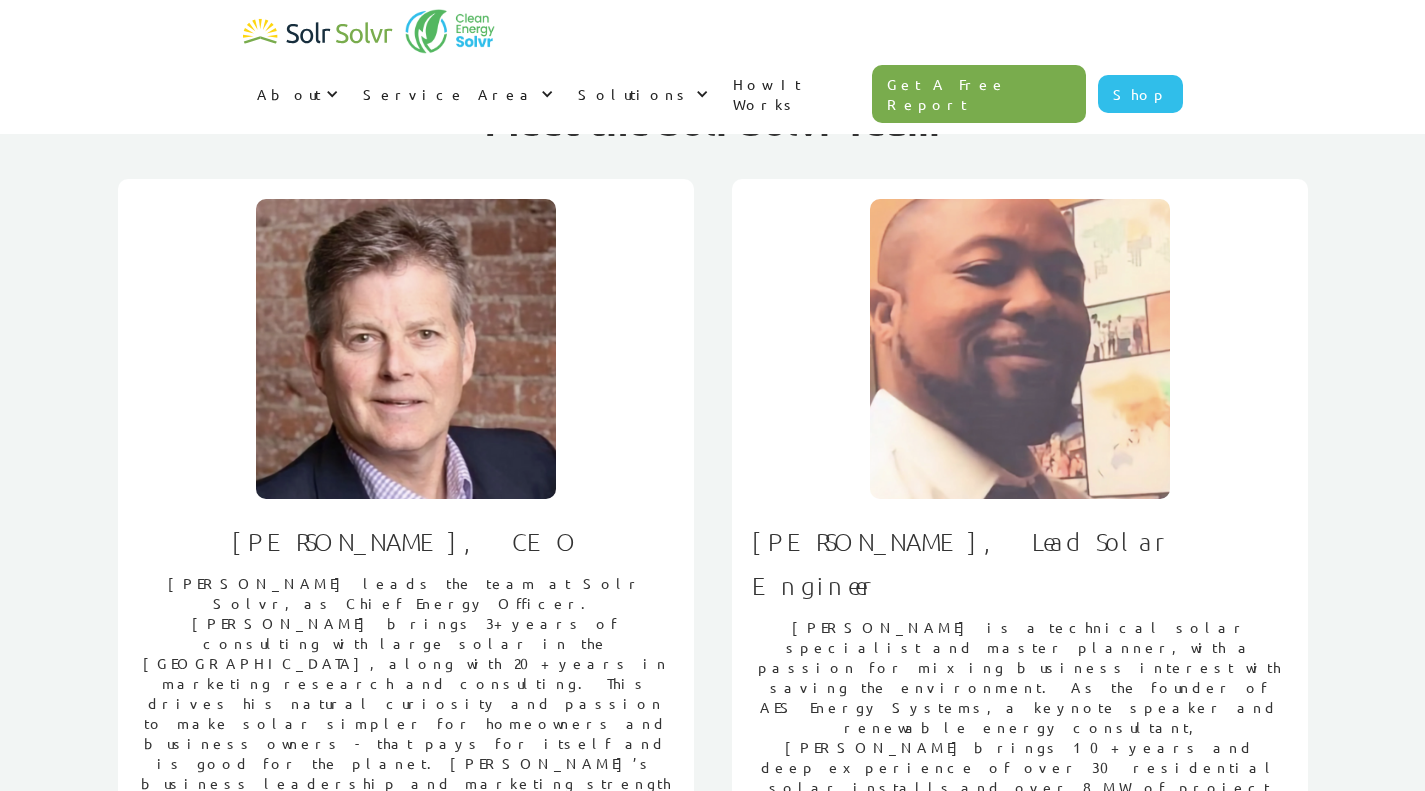 scroll, scrollTop: 0, scrollLeft: 0, axis: both 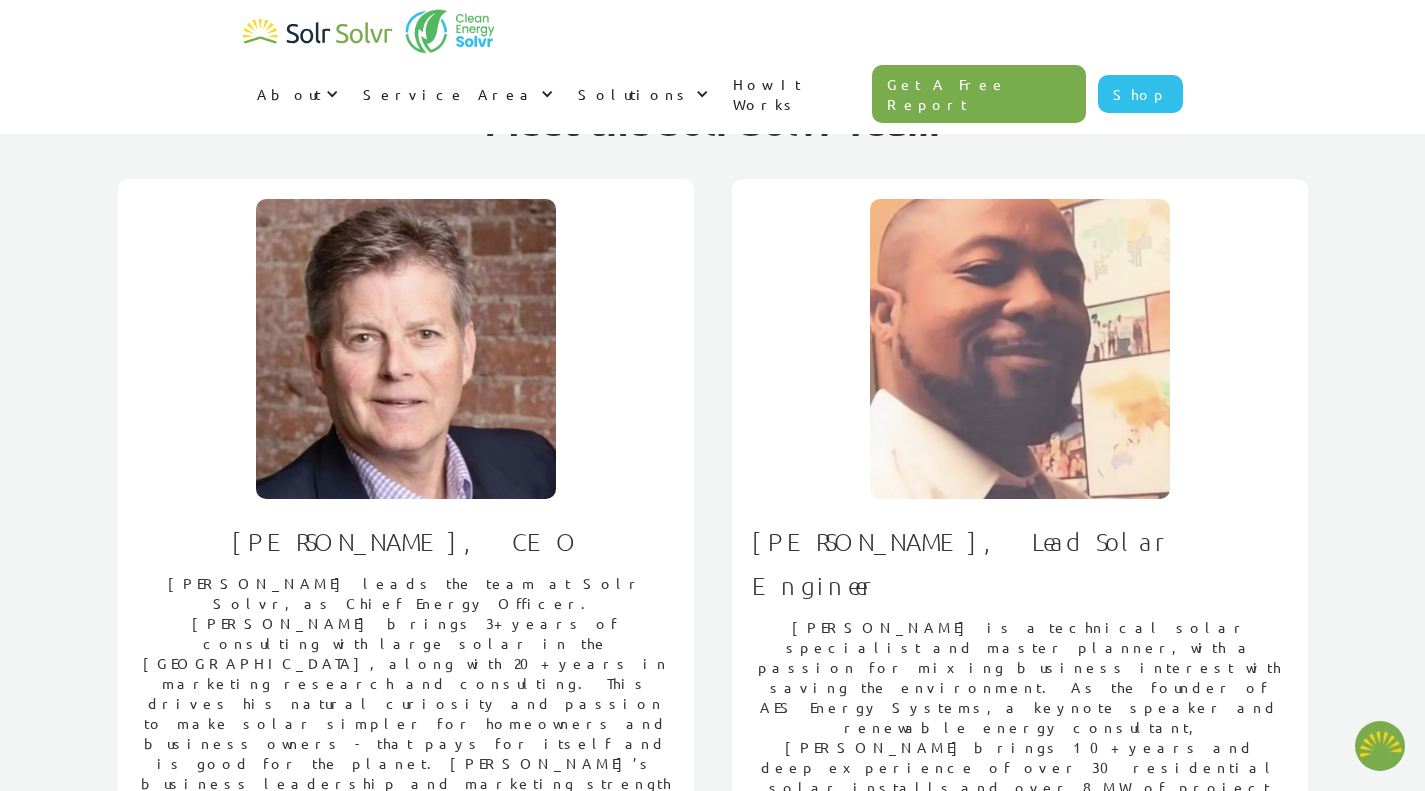 type on "x" 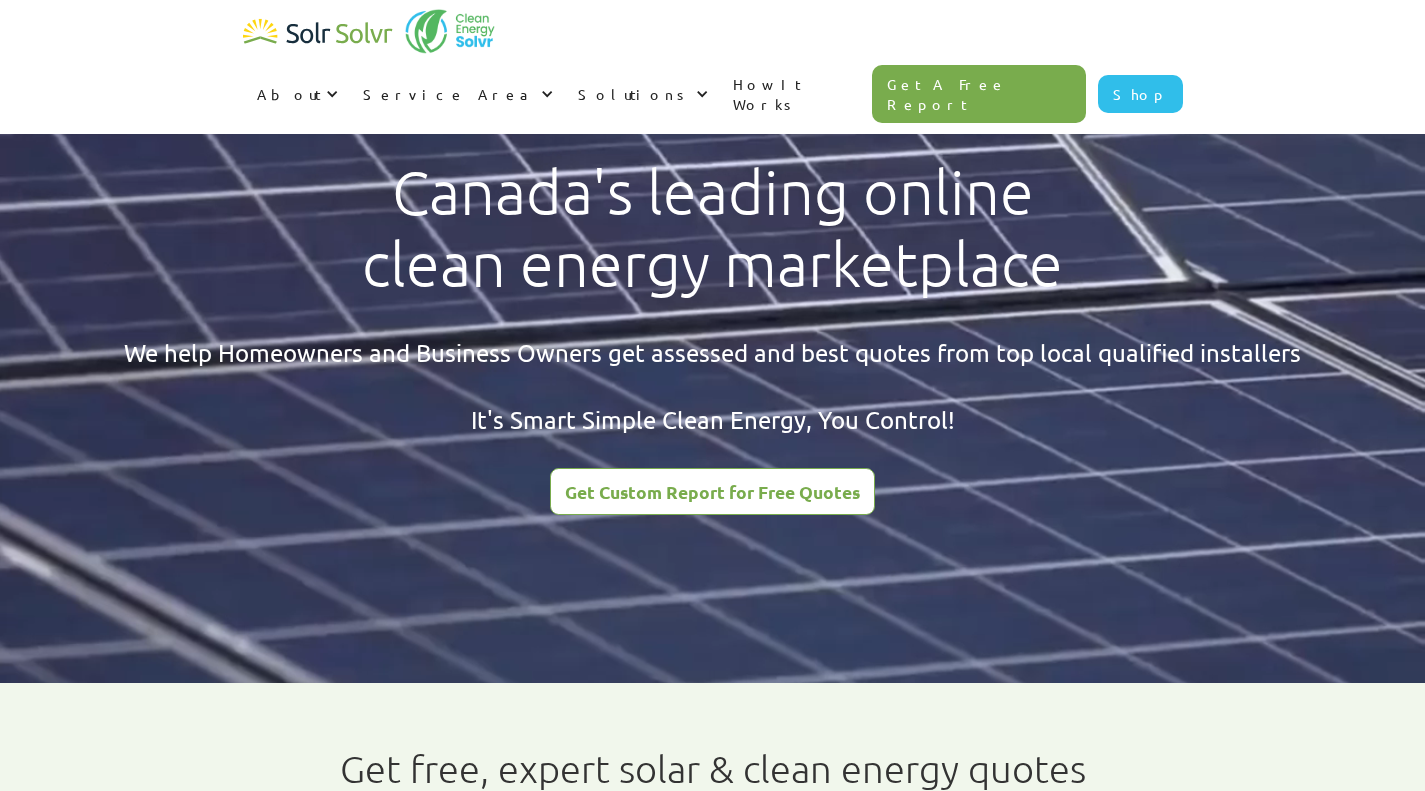 scroll, scrollTop: 0, scrollLeft: 0, axis: both 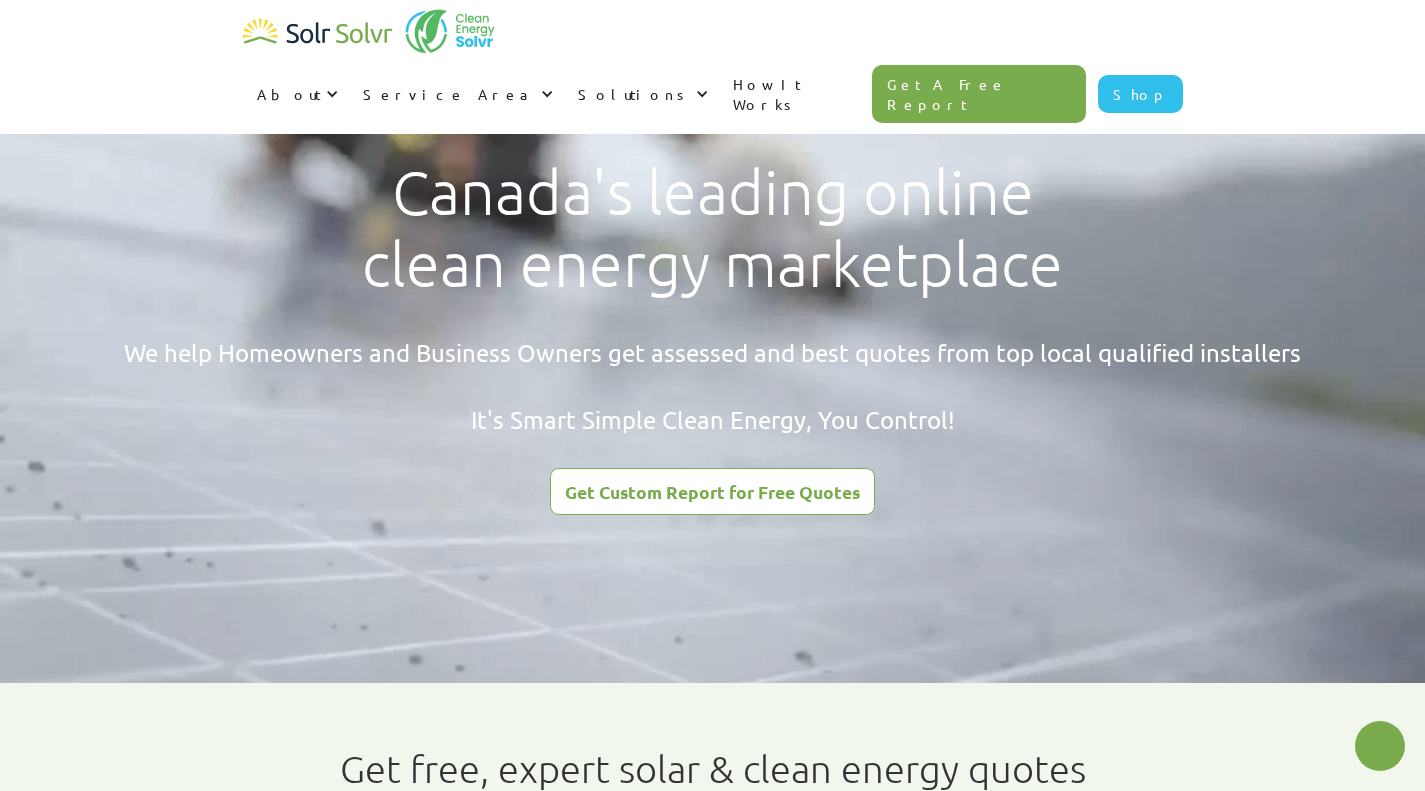 type on "x" 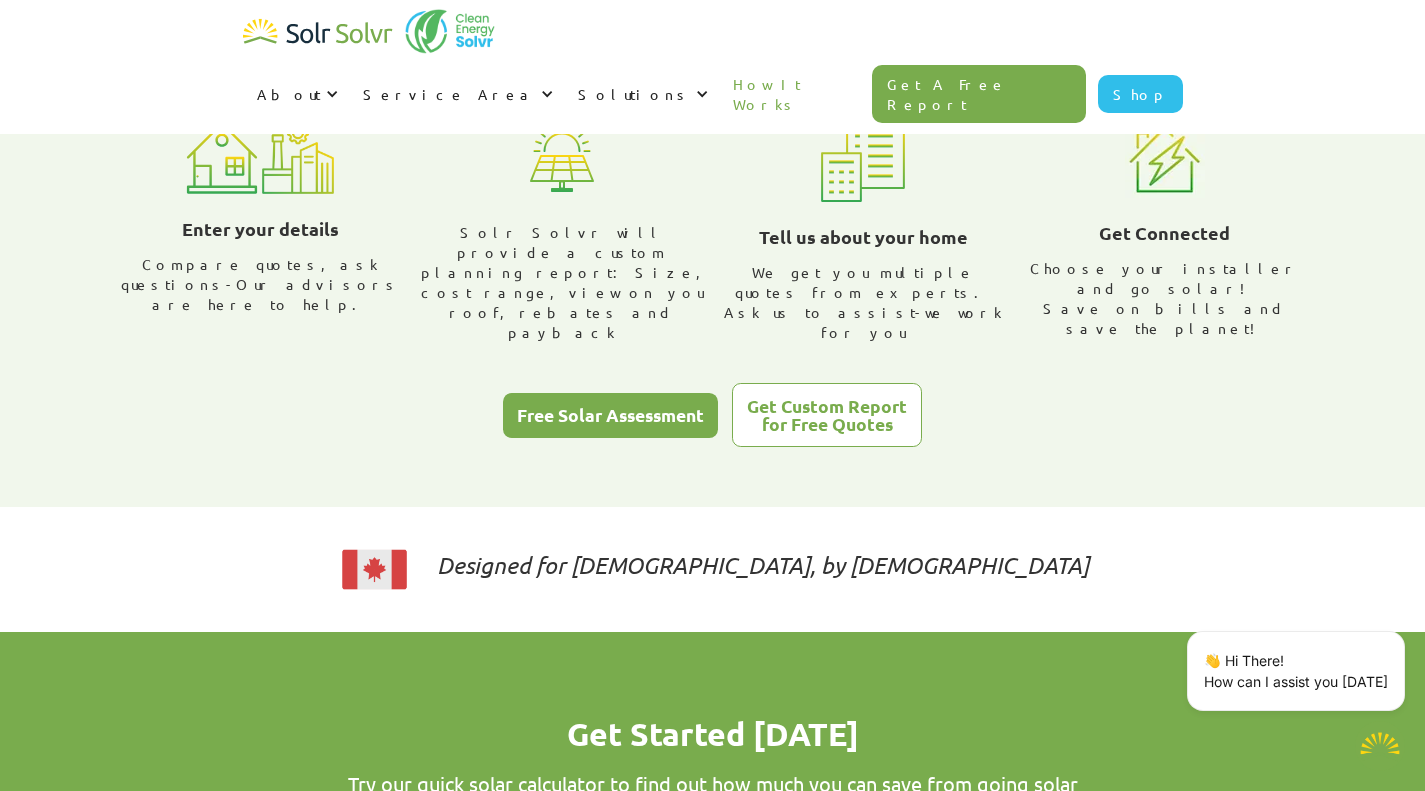 scroll, scrollTop: 751, scrollLeft: 0, axis: vertical 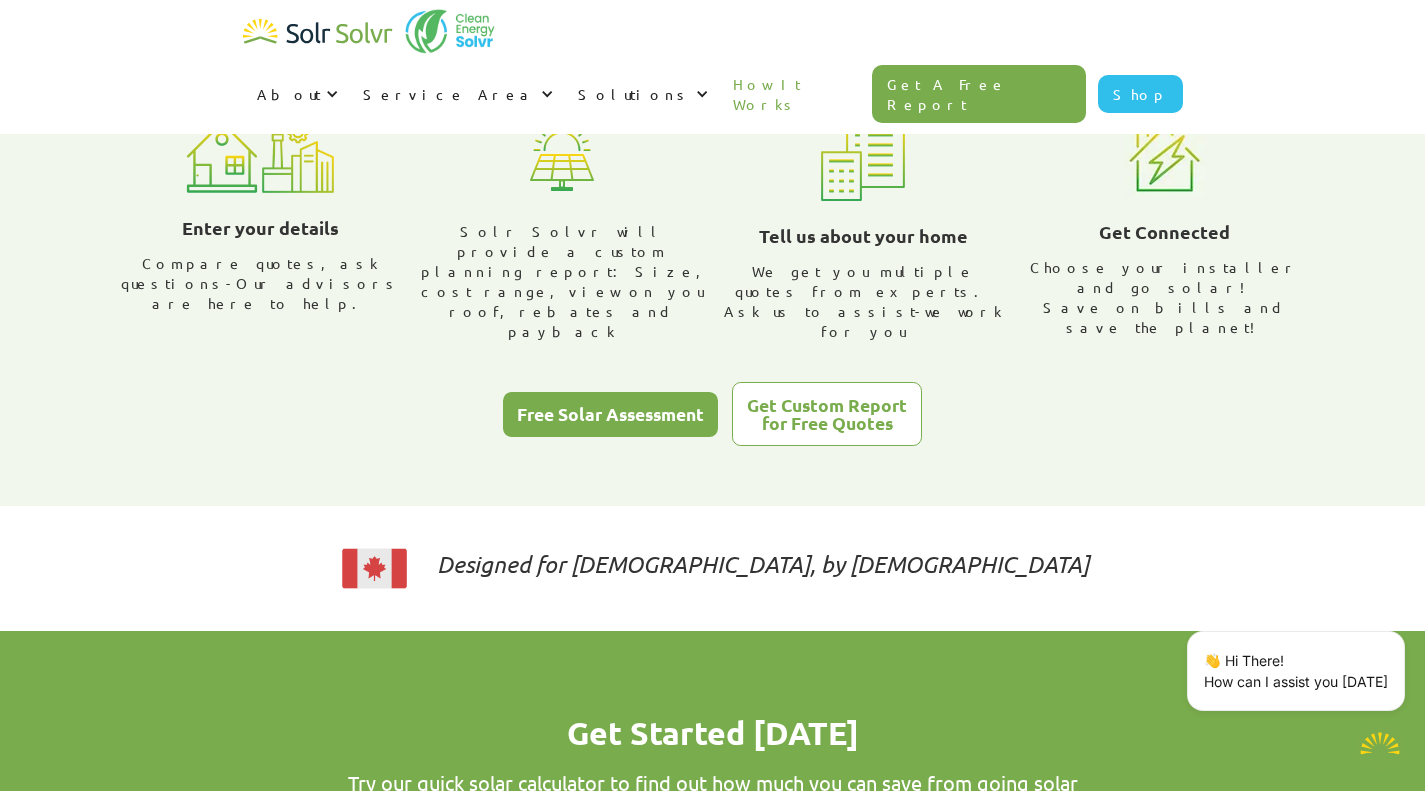 click on "Free Solar Assessment" at bounding box center (610, 414) 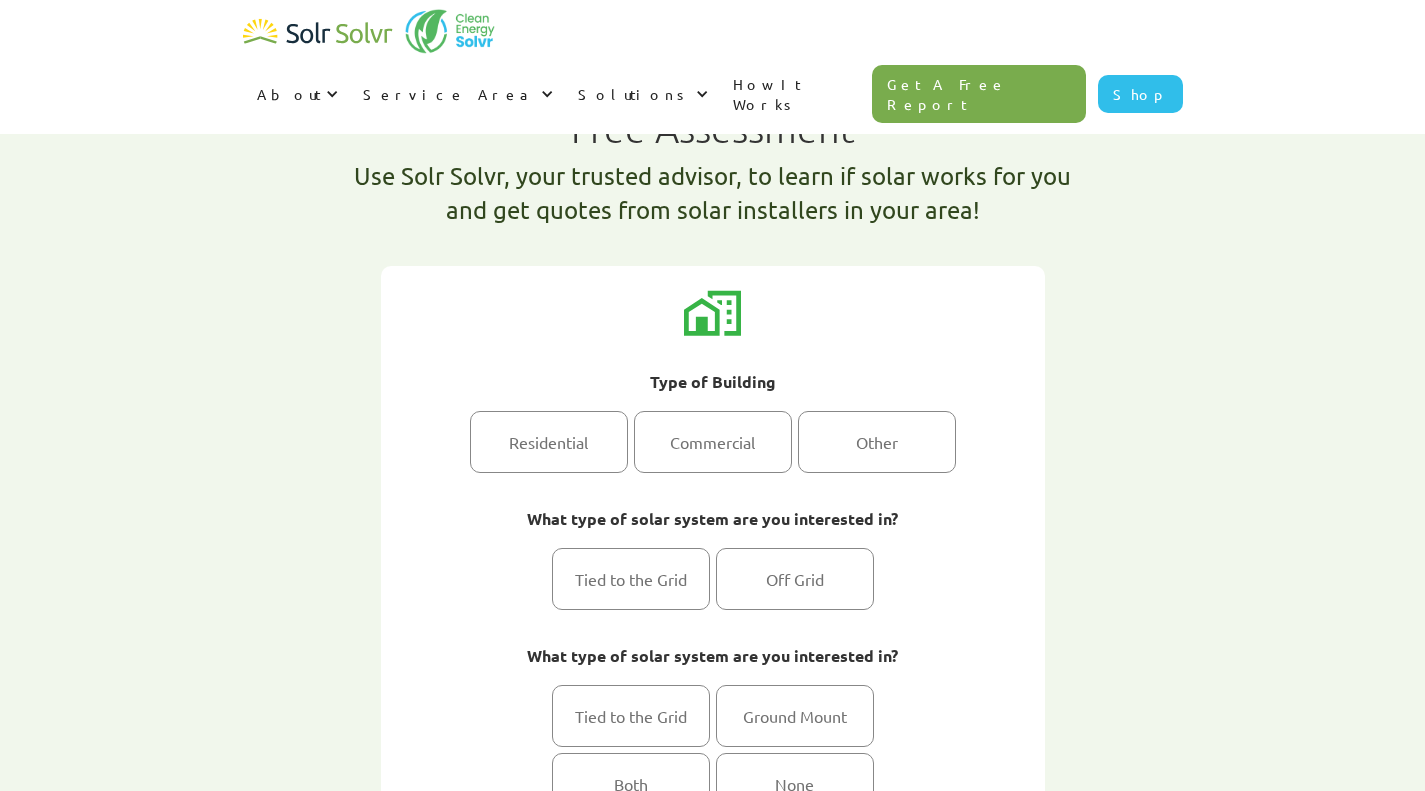 scroll, scrollTop: 0, scrollLeft: 0, axis: both 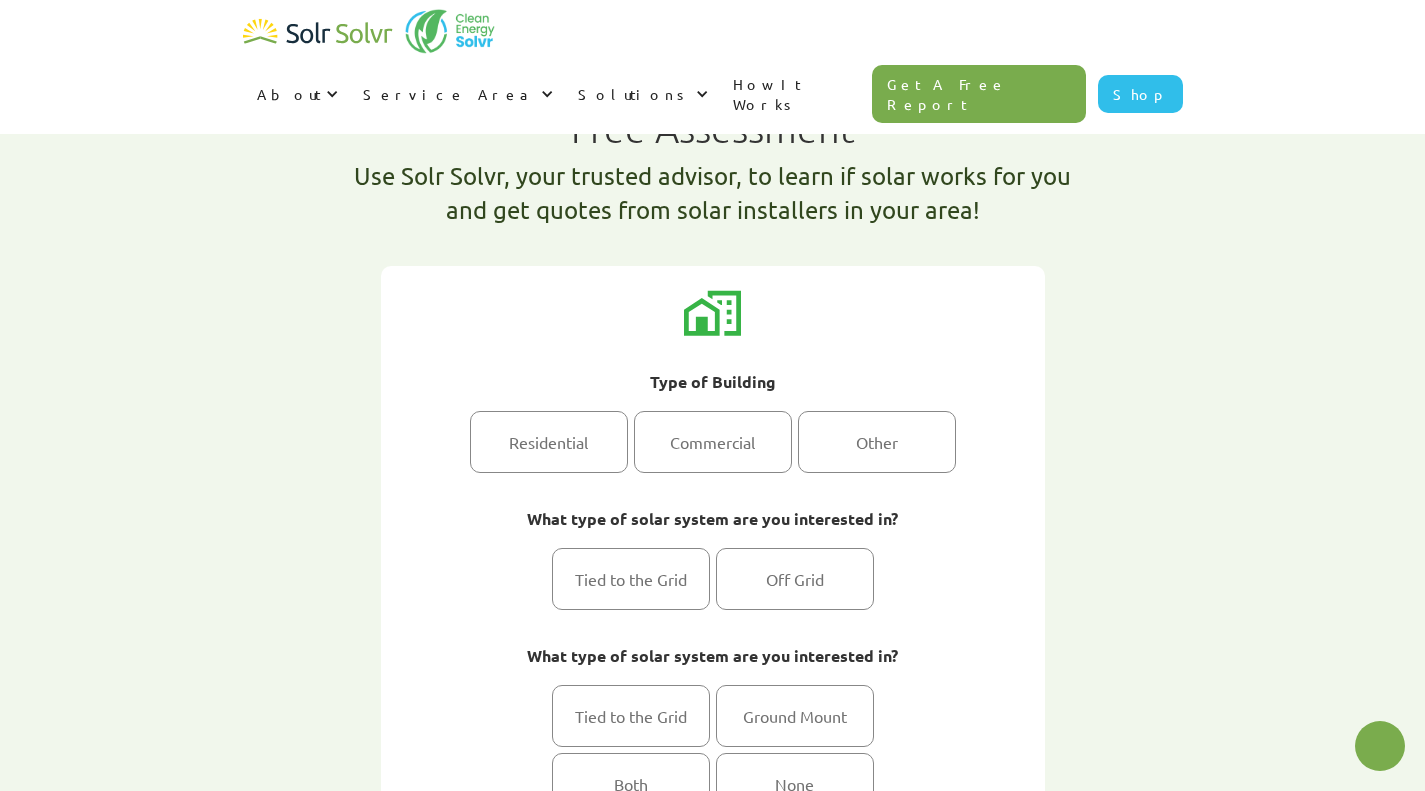 type on "x" 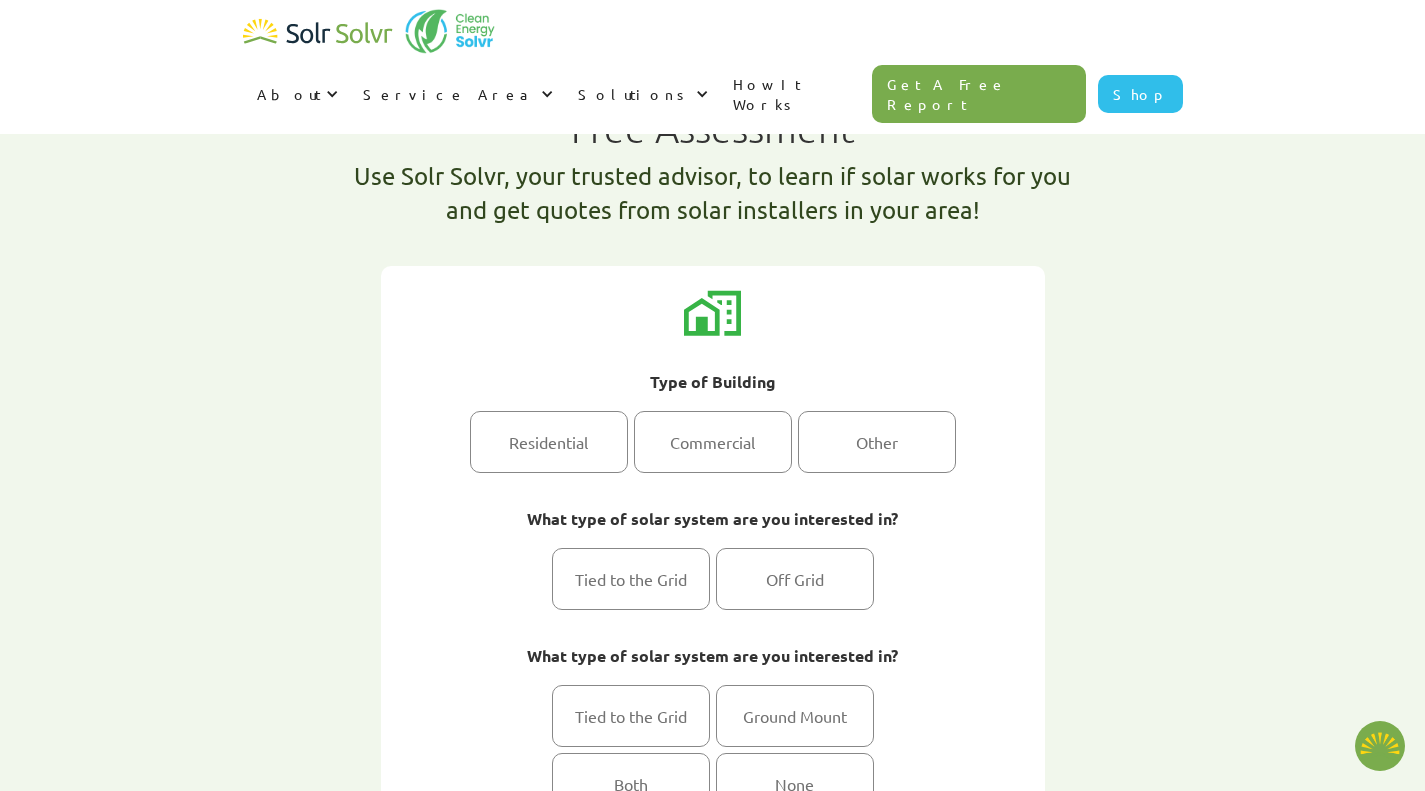 click at bounding box center [549, 442] 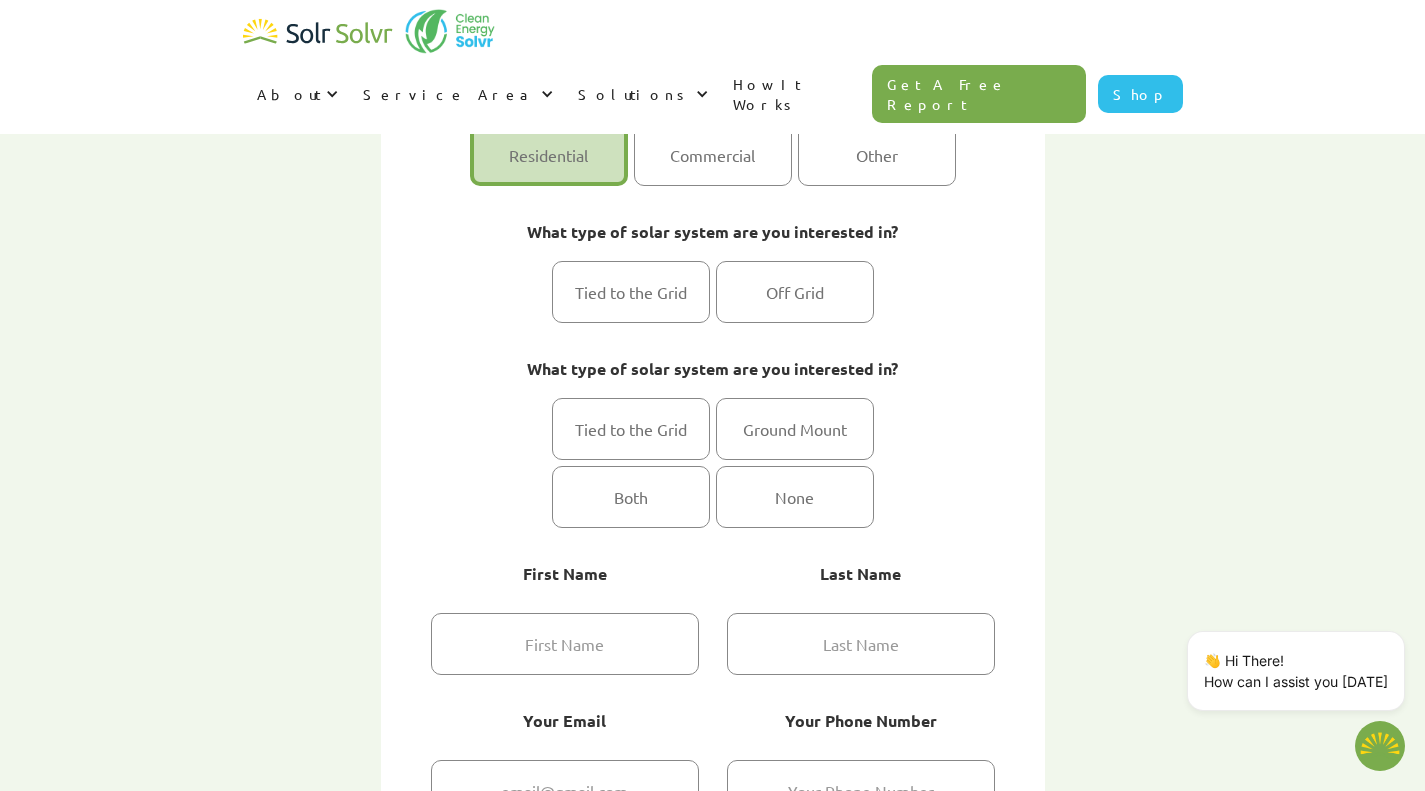 scroll, scrollTop: 296, scrollLeft: 0, axis: vertical 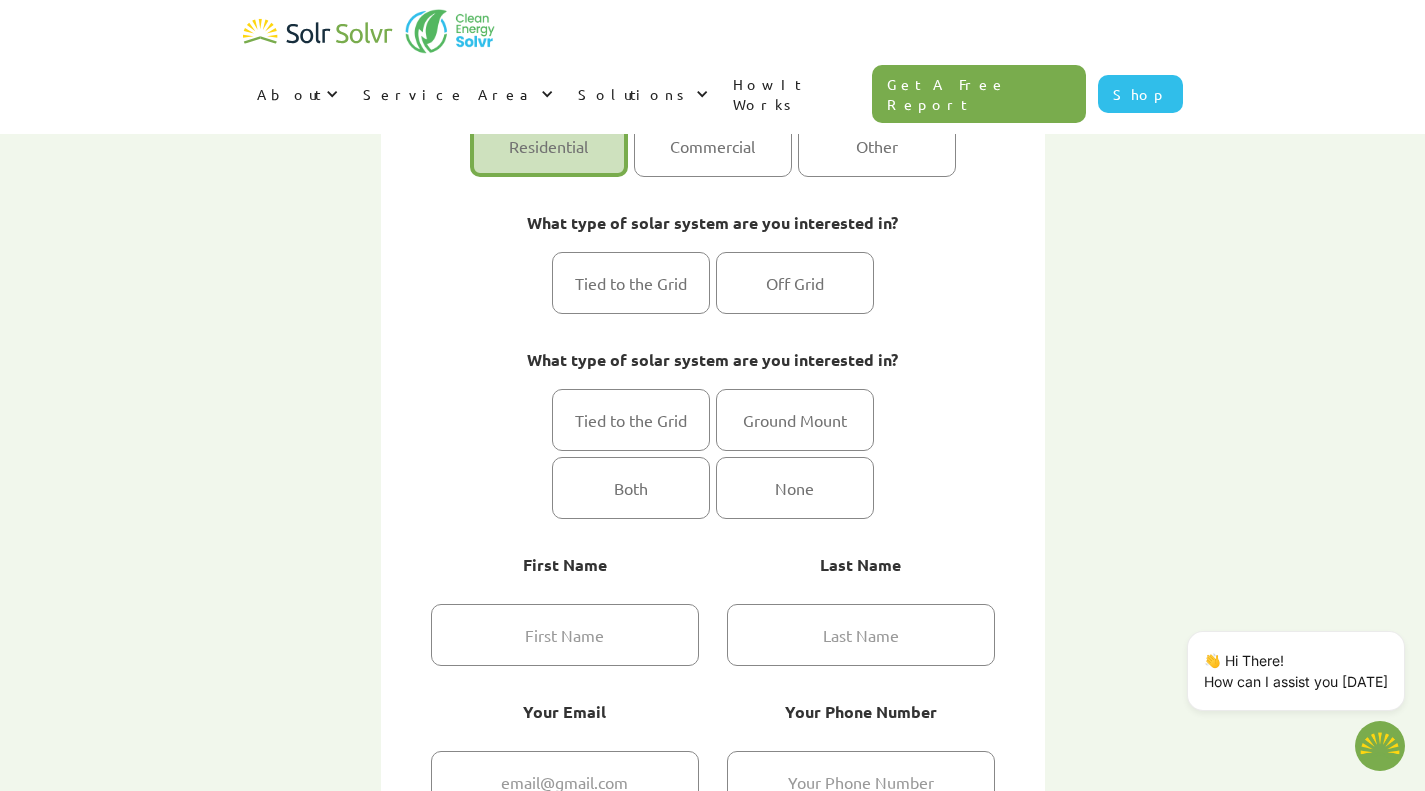 click at bounding box center (631, 283) 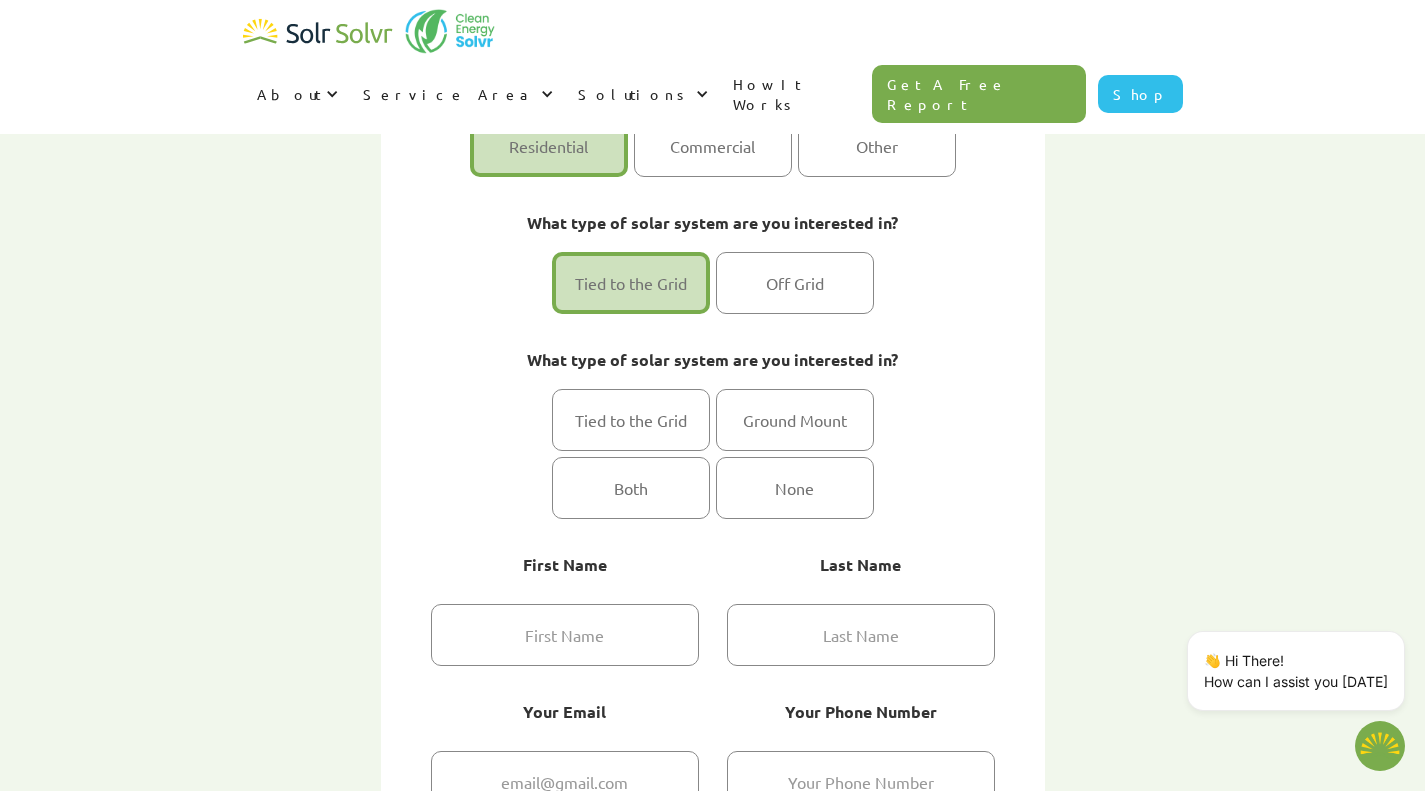 click at bounding box center (631, 420) 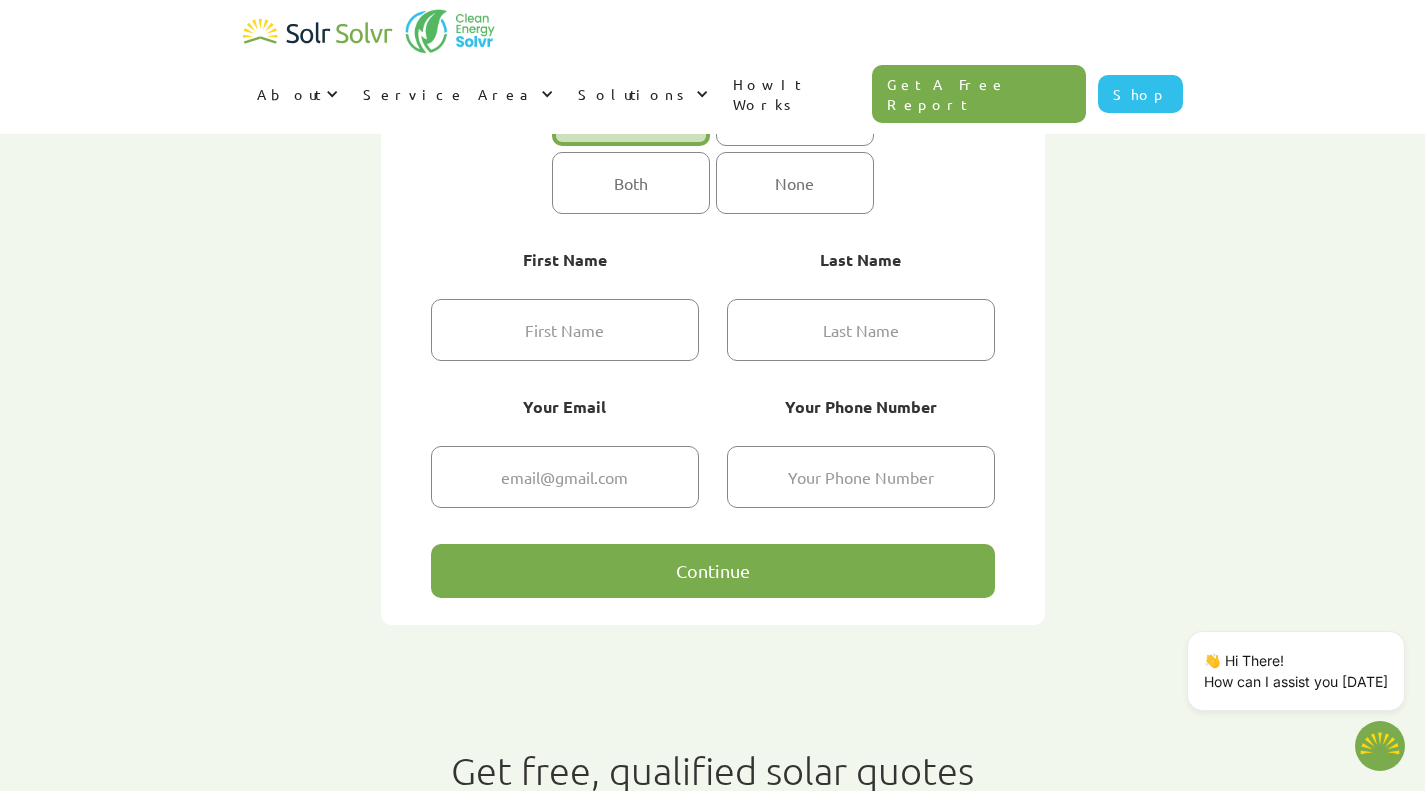 scroll, scrollTop: 614, scrollLeft: 0, axis: vertical 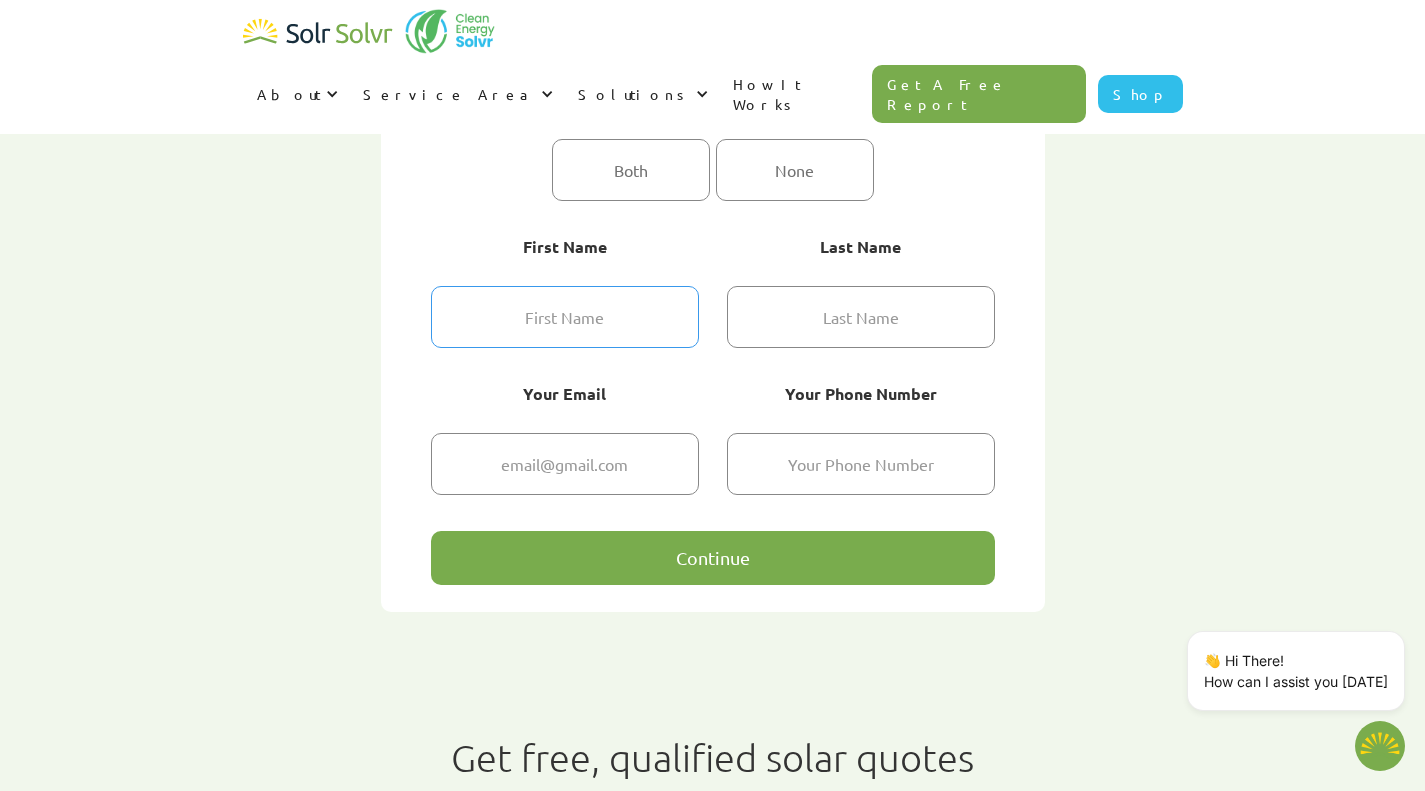 click at bounding box center [565, 317] 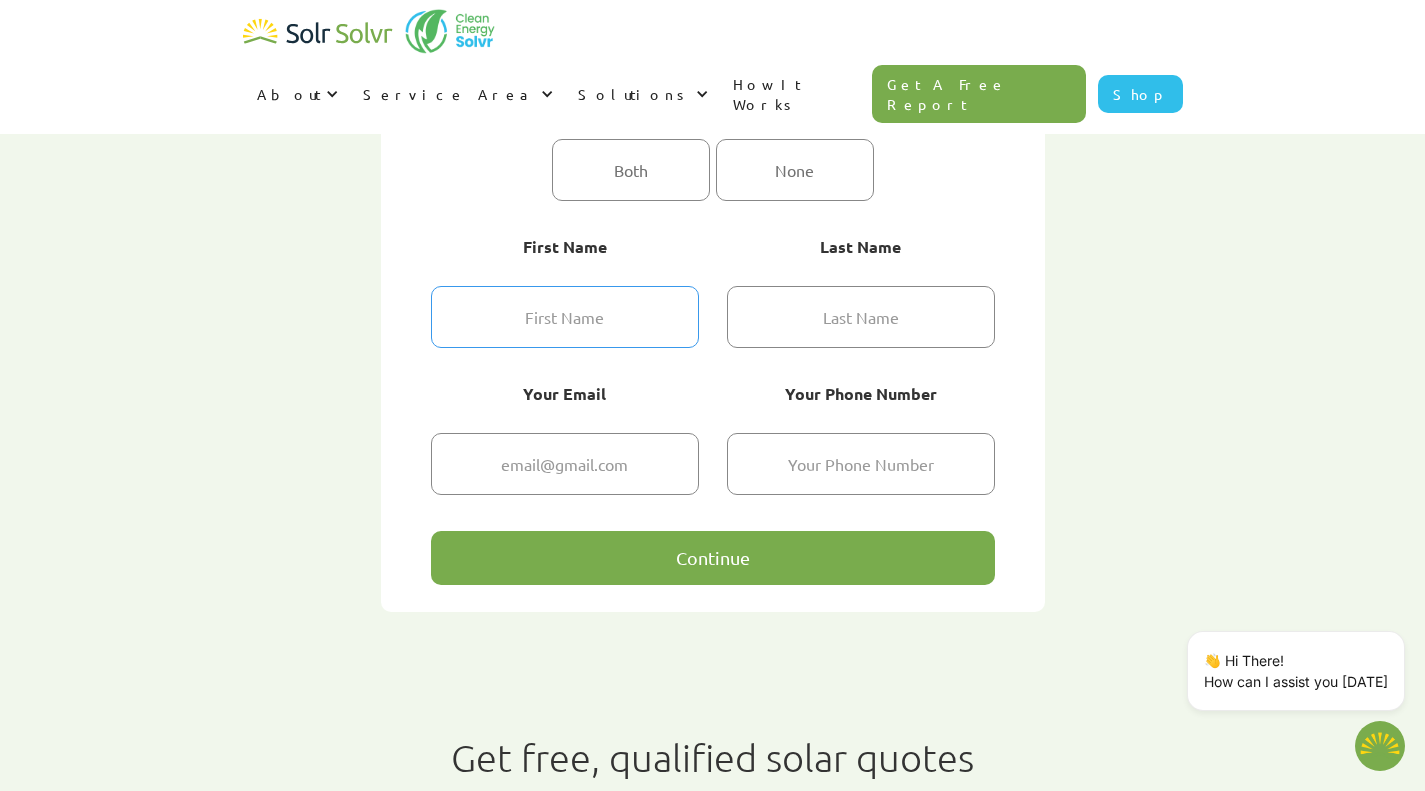 type on "Bob" 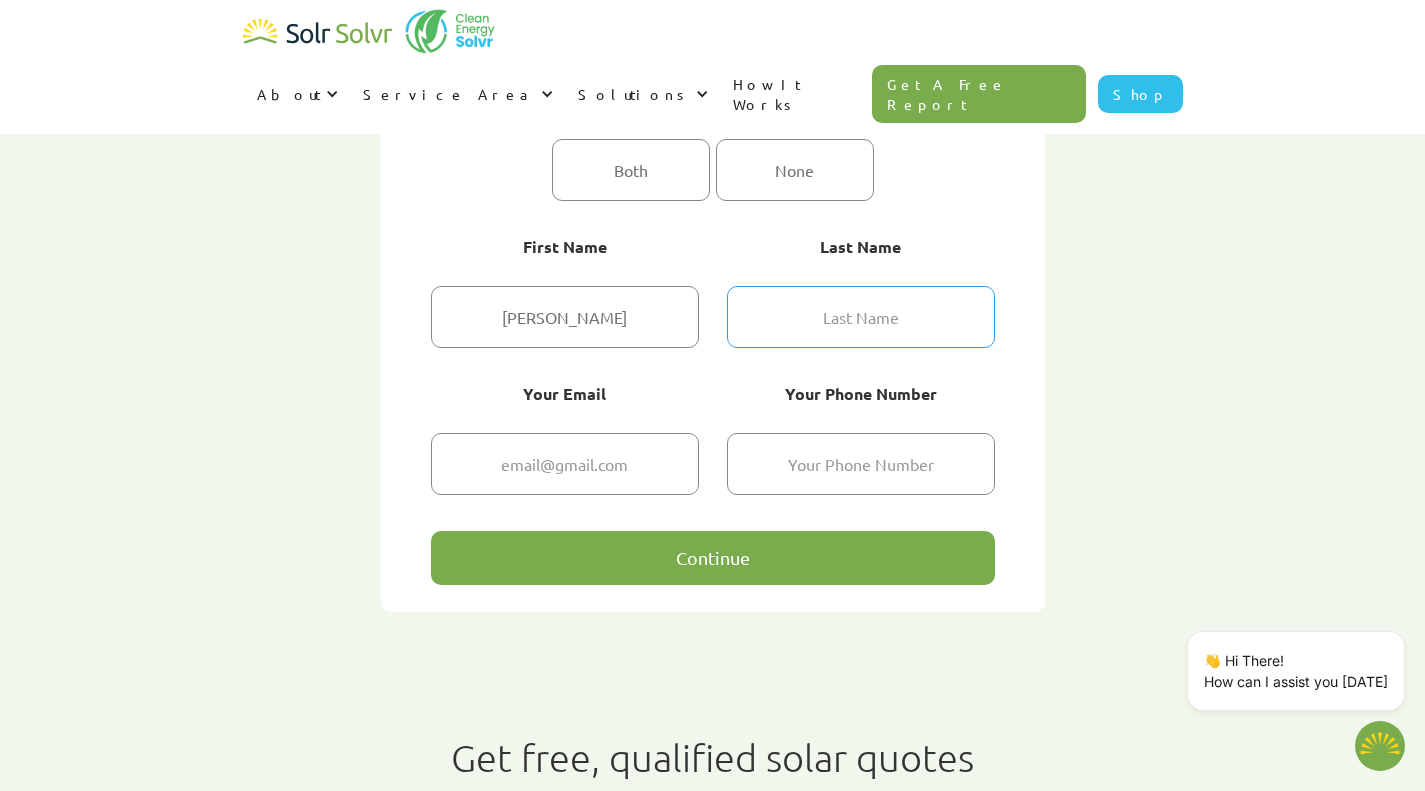 type on "Chown" 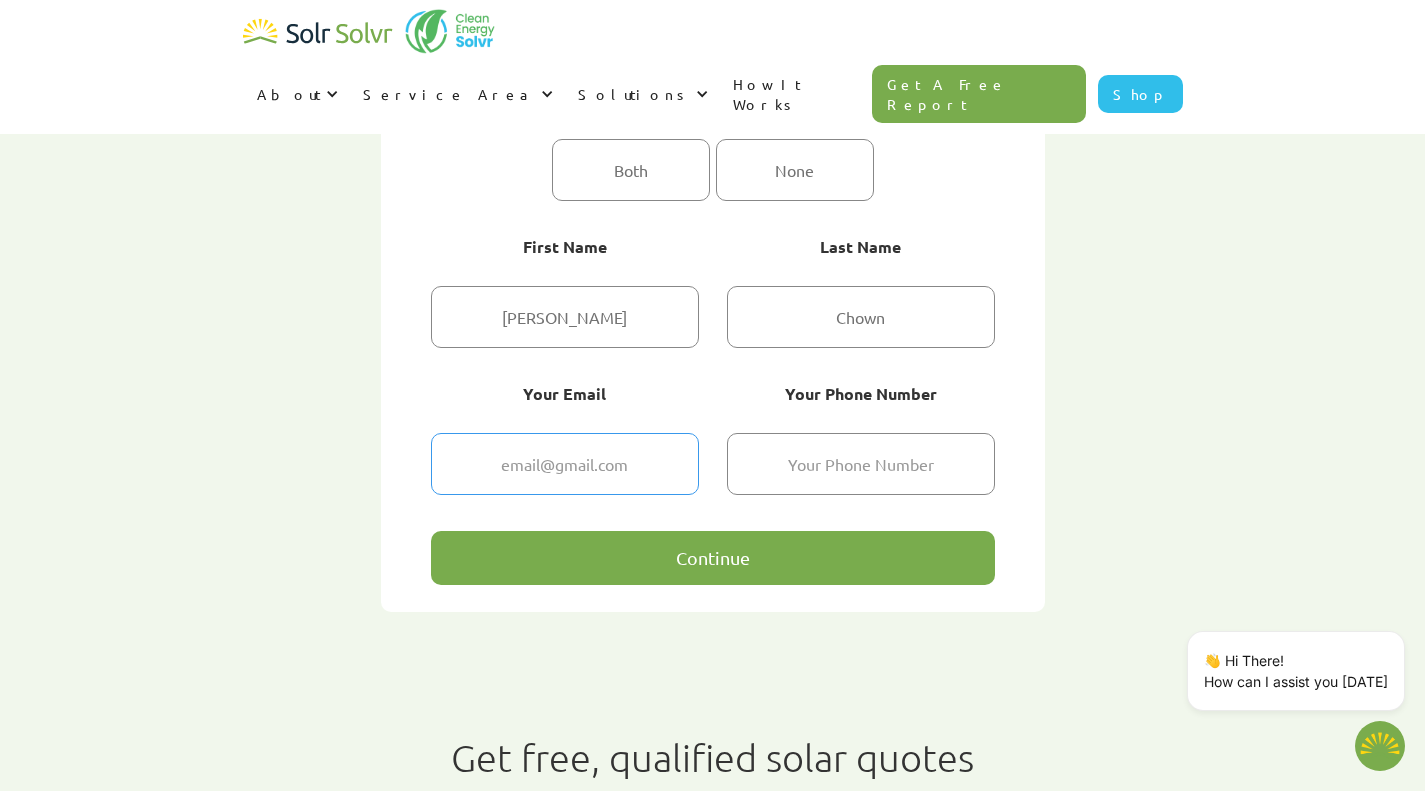 type on "bchown@gmail.com" 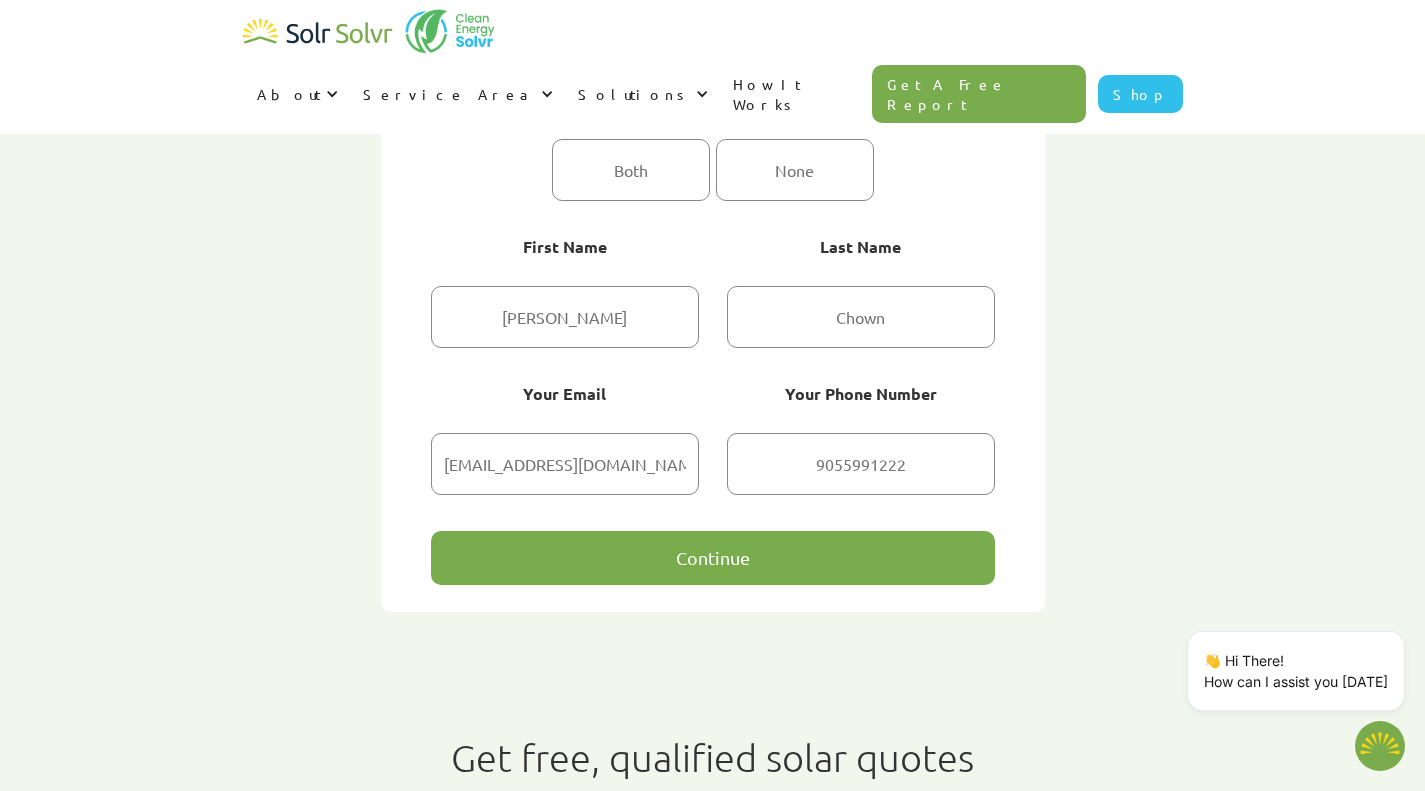 type on "272 Burgundy Drive" 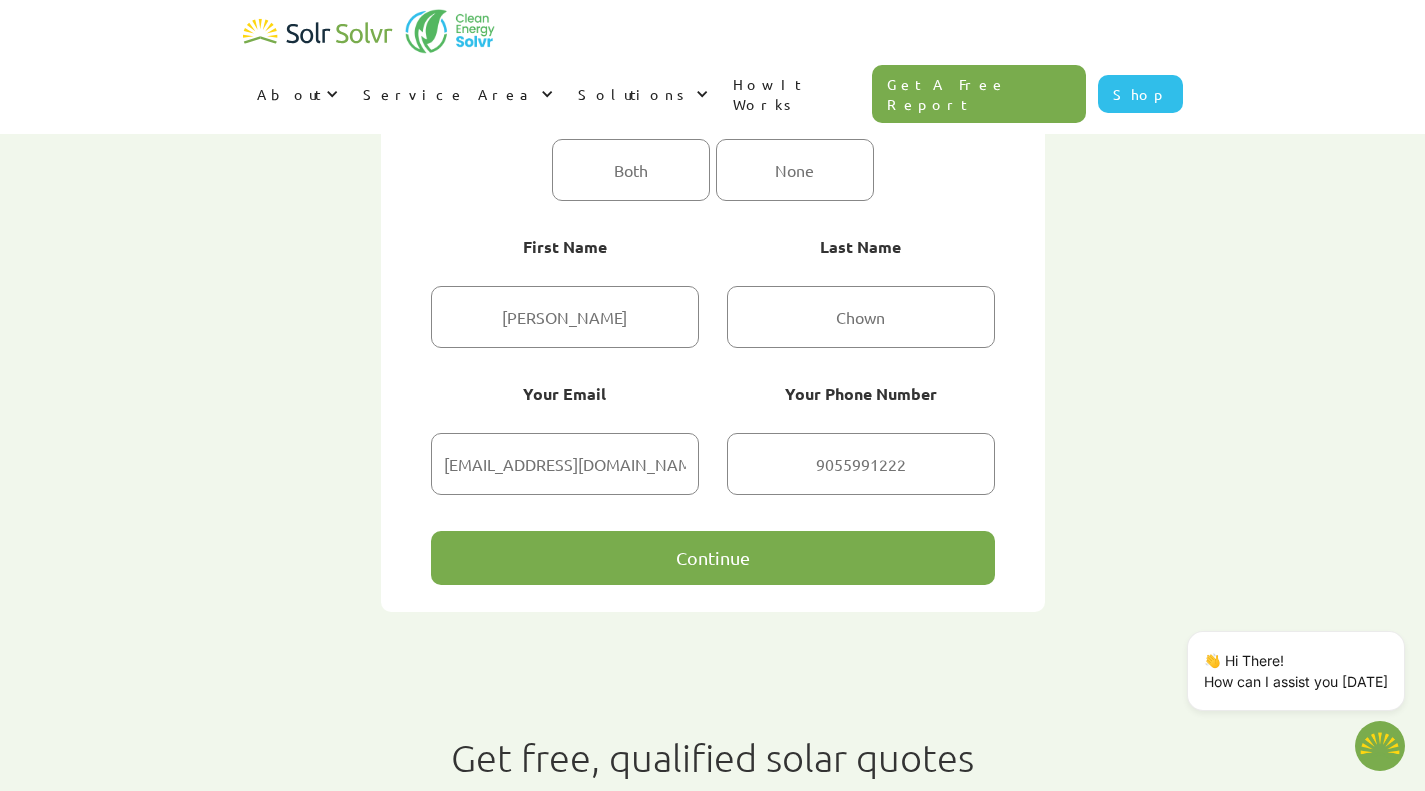 select on "ontario" 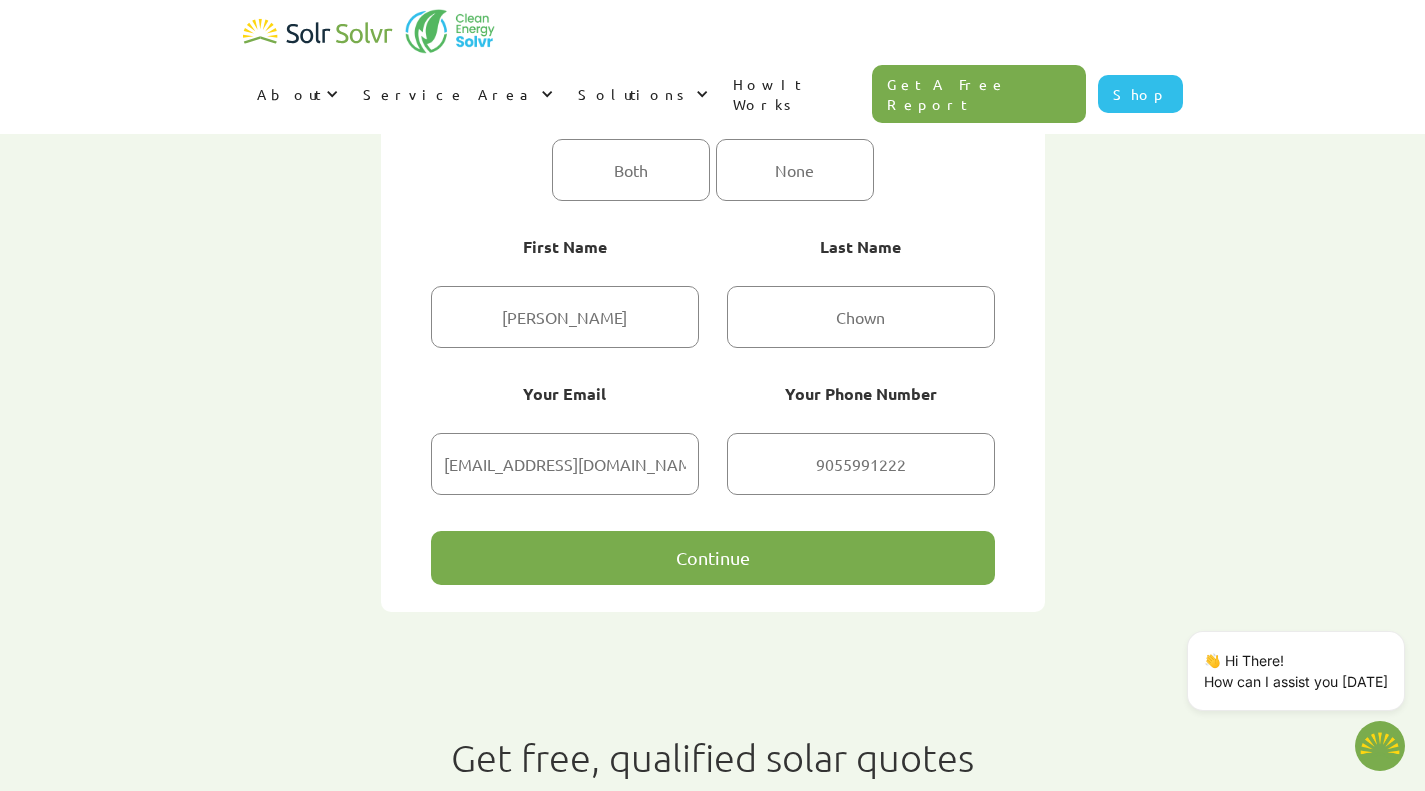 click on "Continue" at bounding box center (713, 558) 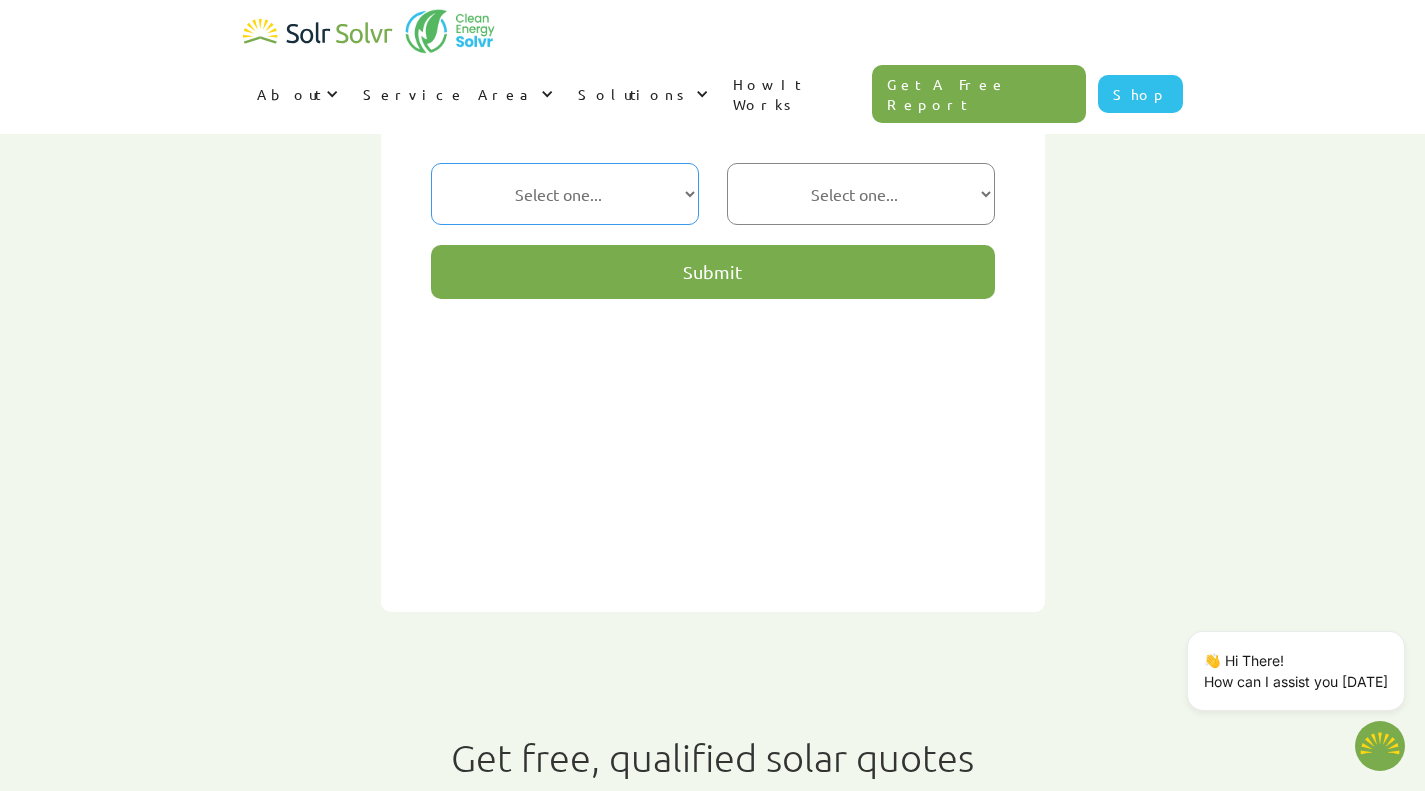 click on "Select one... Hydro-Québec Hydro One Ontario Power Generation BC Hydro Alectra Utilities ENMAX TransAlta Toronto Hydro ATCO Bruce Power EPCOR Capital Power Corporation Manitoba Hydro NB Power SaskPower Nova Scotia Power Hydro Ottawa Newfoundland and Labrador Hydro Saskatoon Light & Power Cornwall Electric" at bounding box center (565, 194) 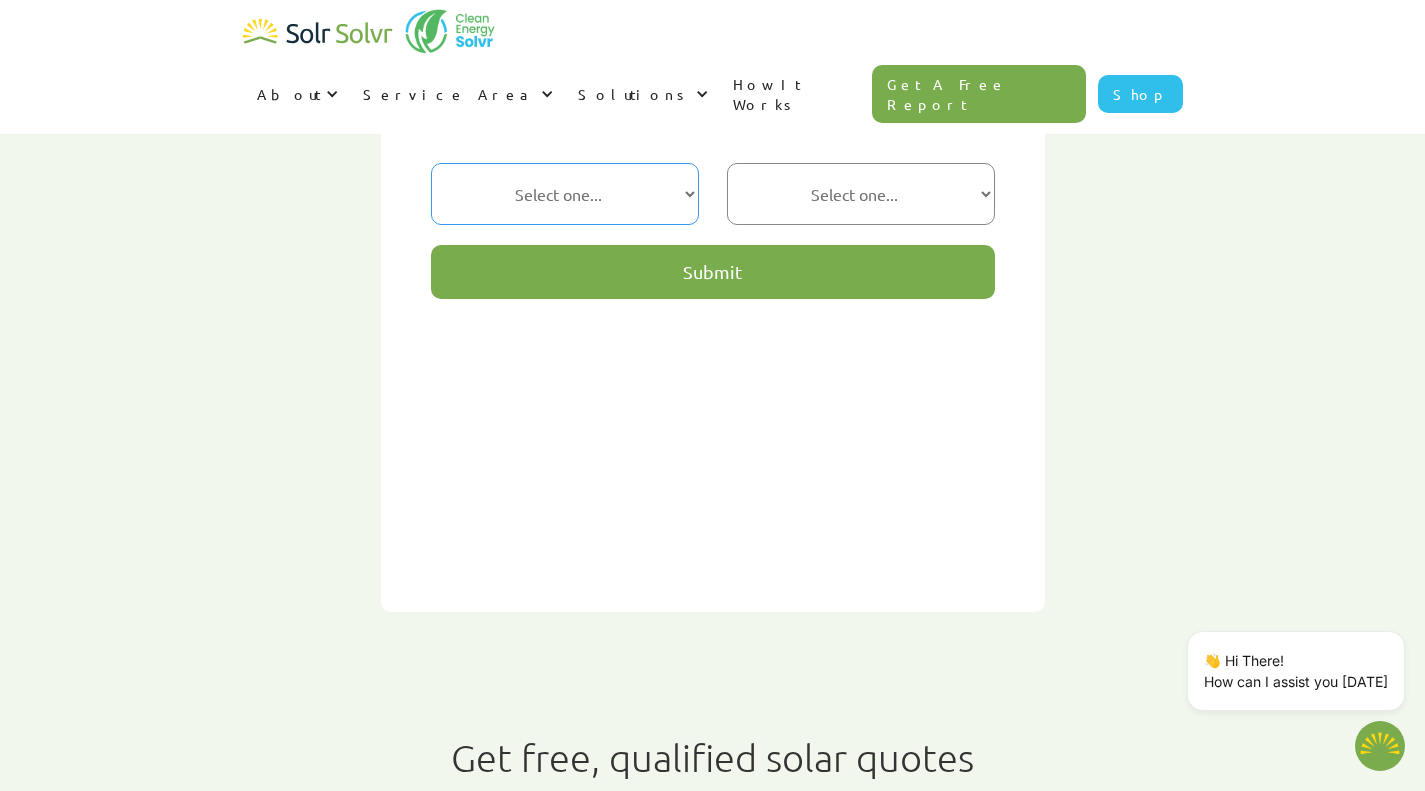 select on "Hydro One" 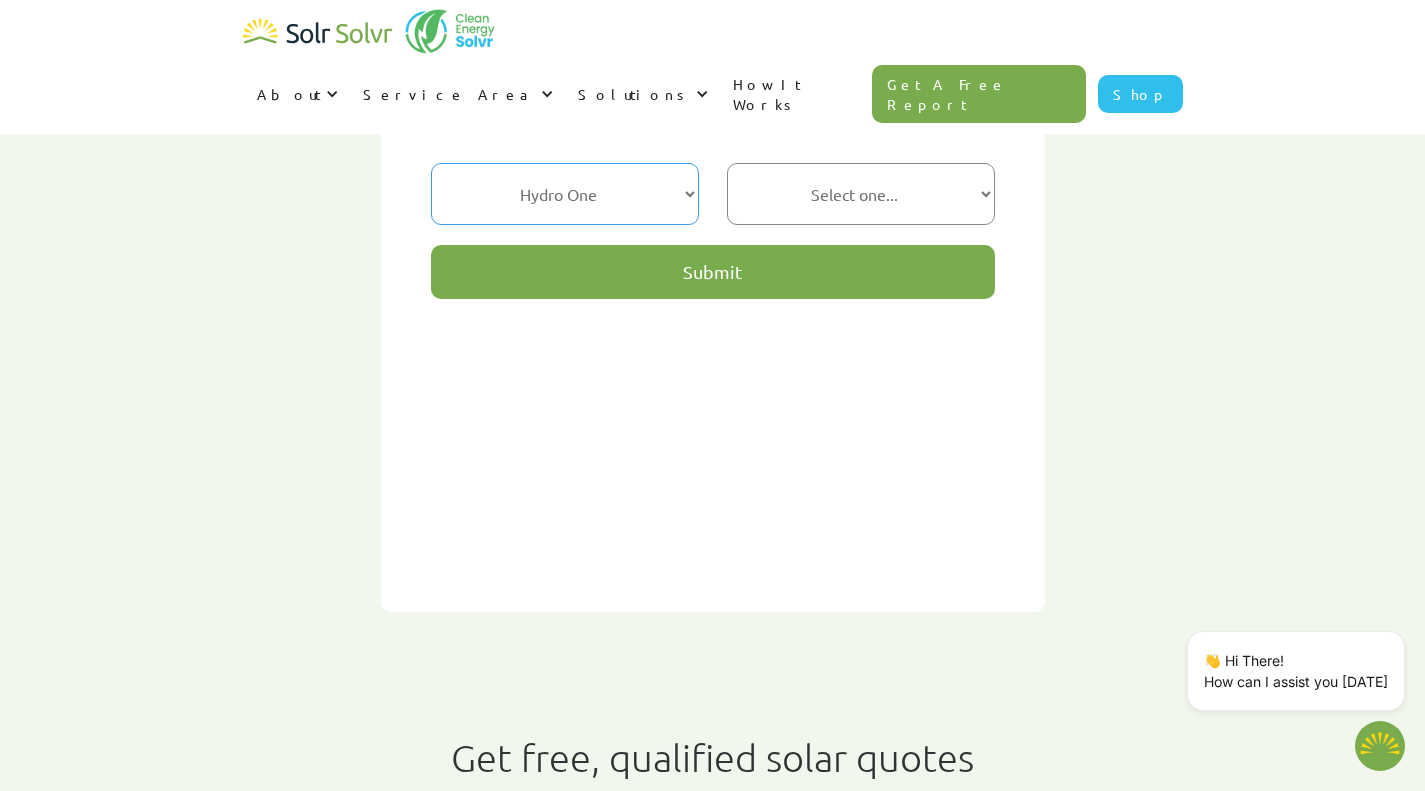 click on "Select one... Hydro-Québec Hydro One Ontario Power Generation BC Hydro Alectra Utilities ENMAX TransAlta Toronto Hydro ATCO Bruce Power EPCOR Capital Power Corporation Manitoba Hydro NB Power SaskPower Nova Scotia Power Hydro Ottawa Newfoundland and Labrador Hydro Saskatoon Light & Power Cornwall Electric" at bounding box center [565, 194] 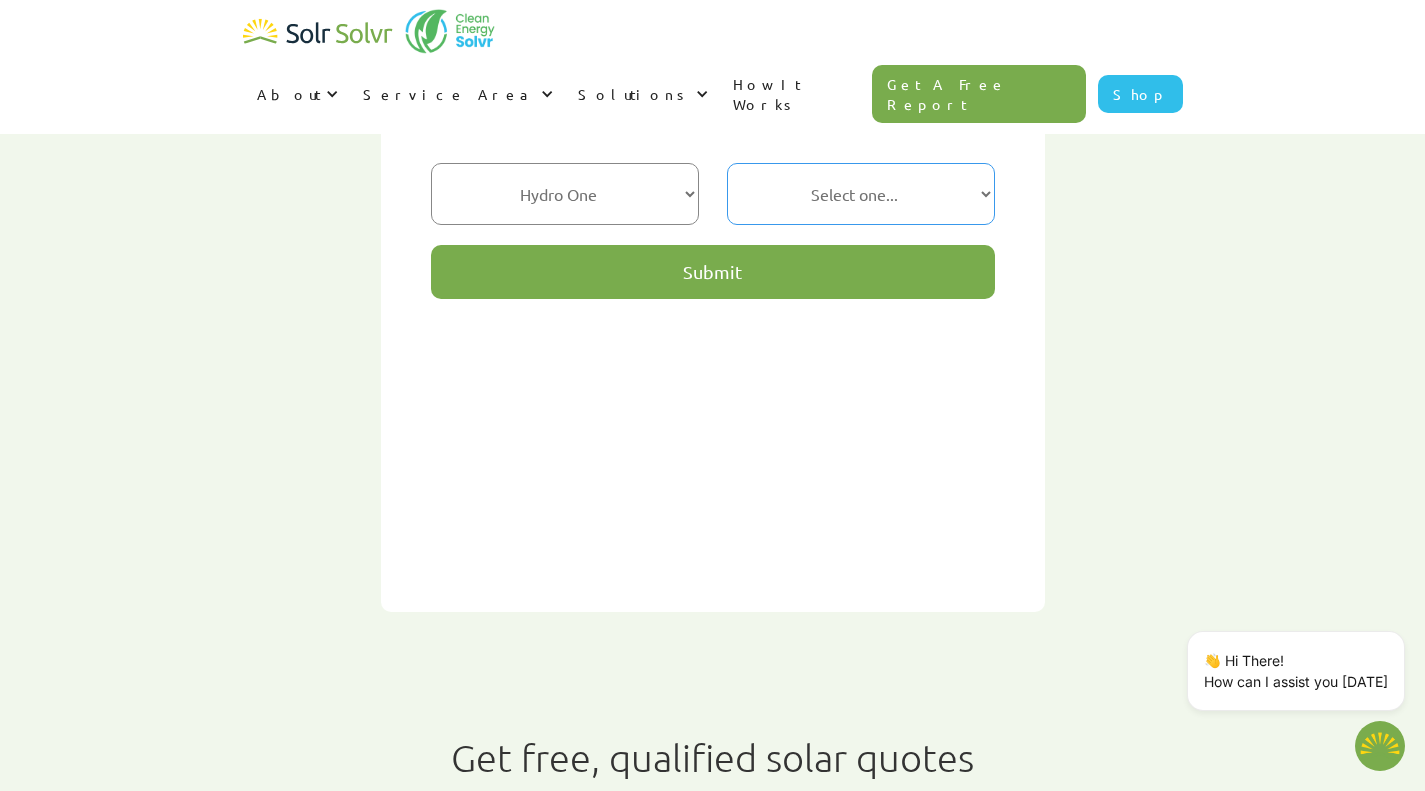 click on "Select one... All 25% 50% 75%" at bounding box center [861, 194] 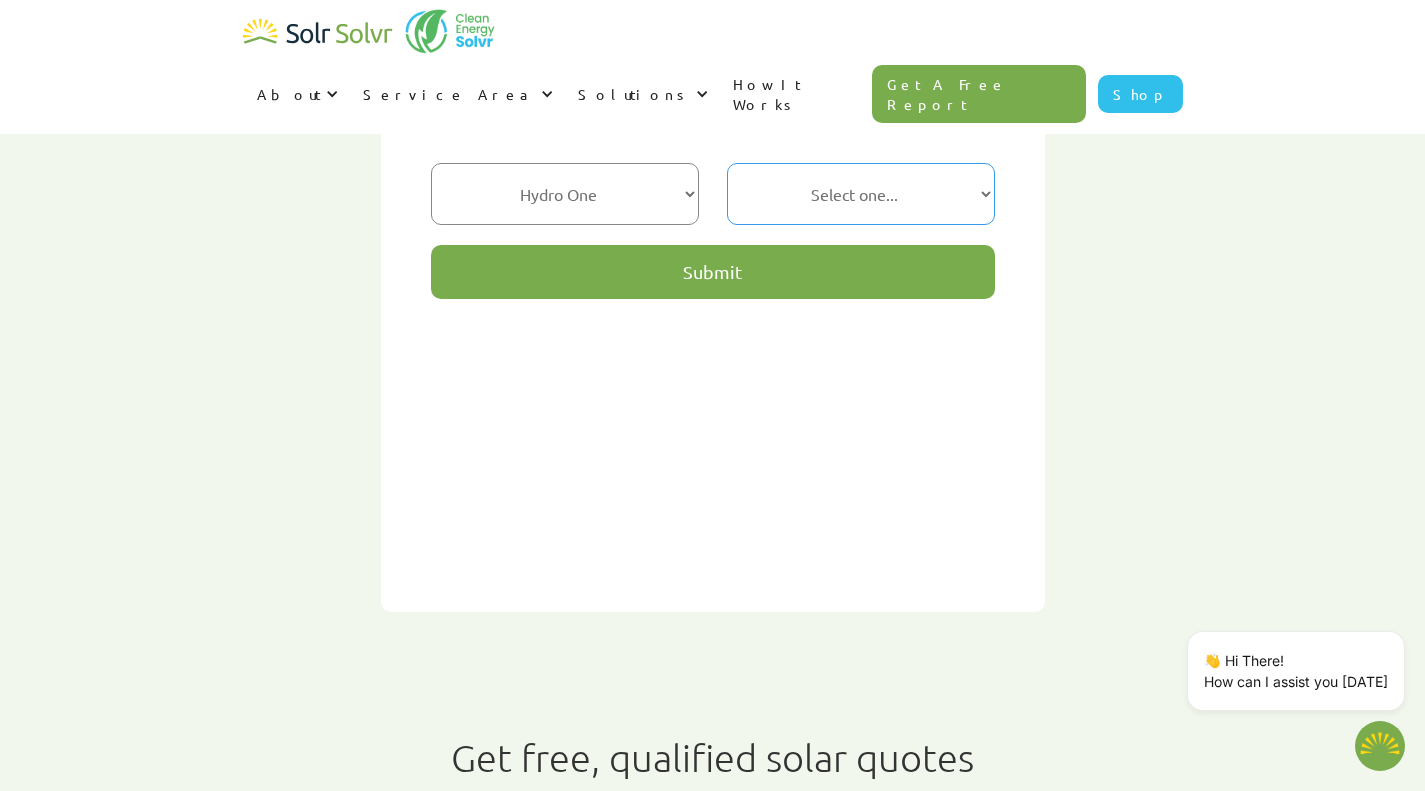 select on "25%" 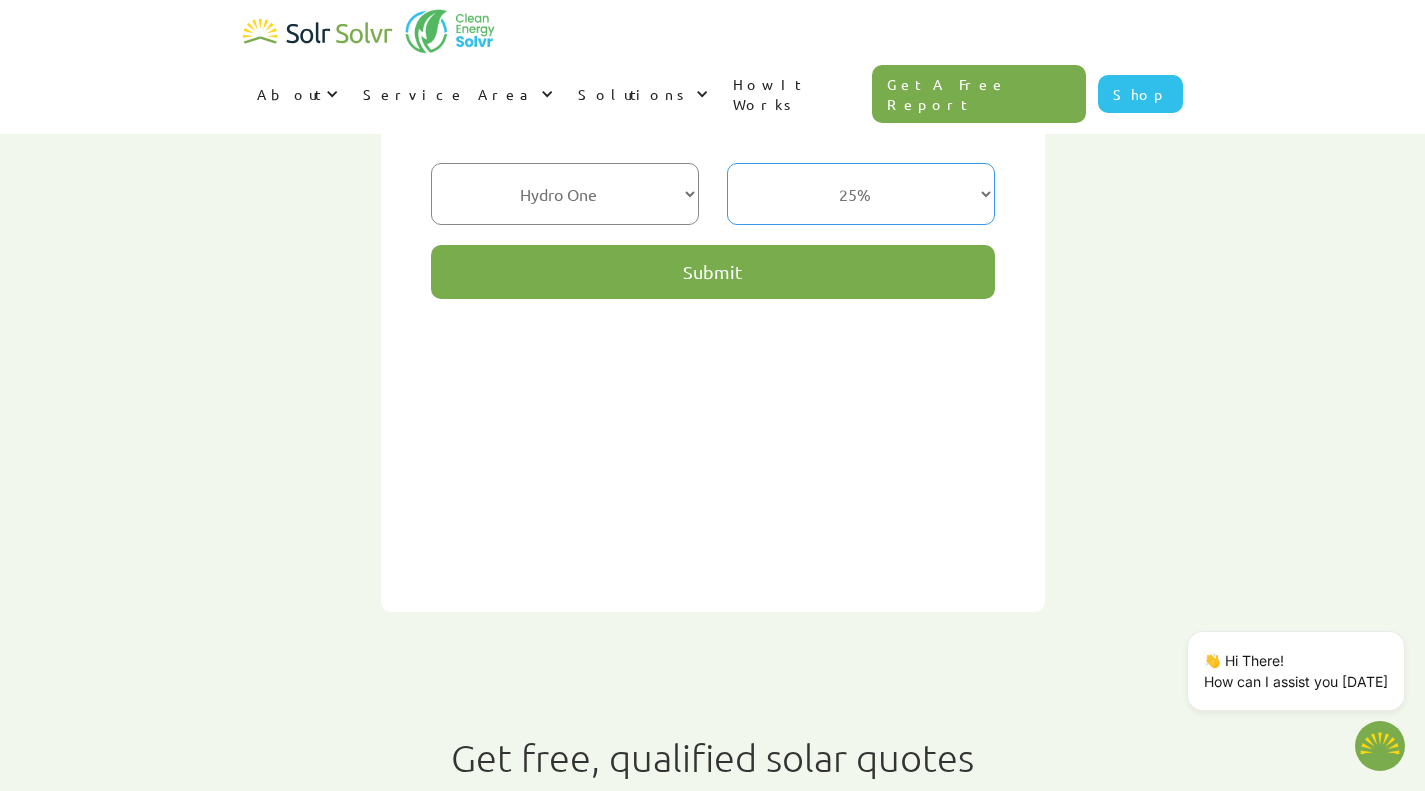 click on "Select one... All 25% 50% 75%" at bounding box center (861, 194) 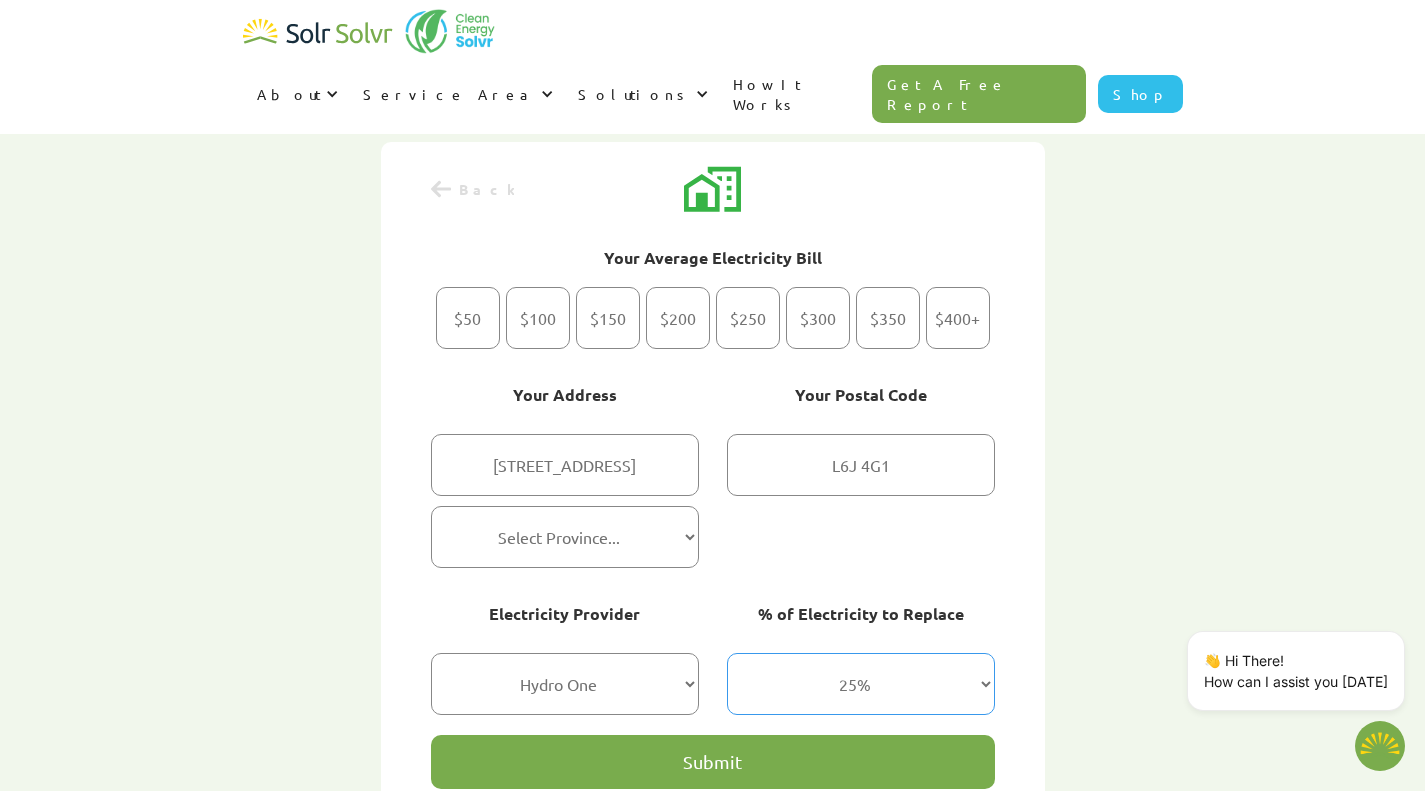 scroll, scrollTop: 0, scrollLeft: 0, axis: both 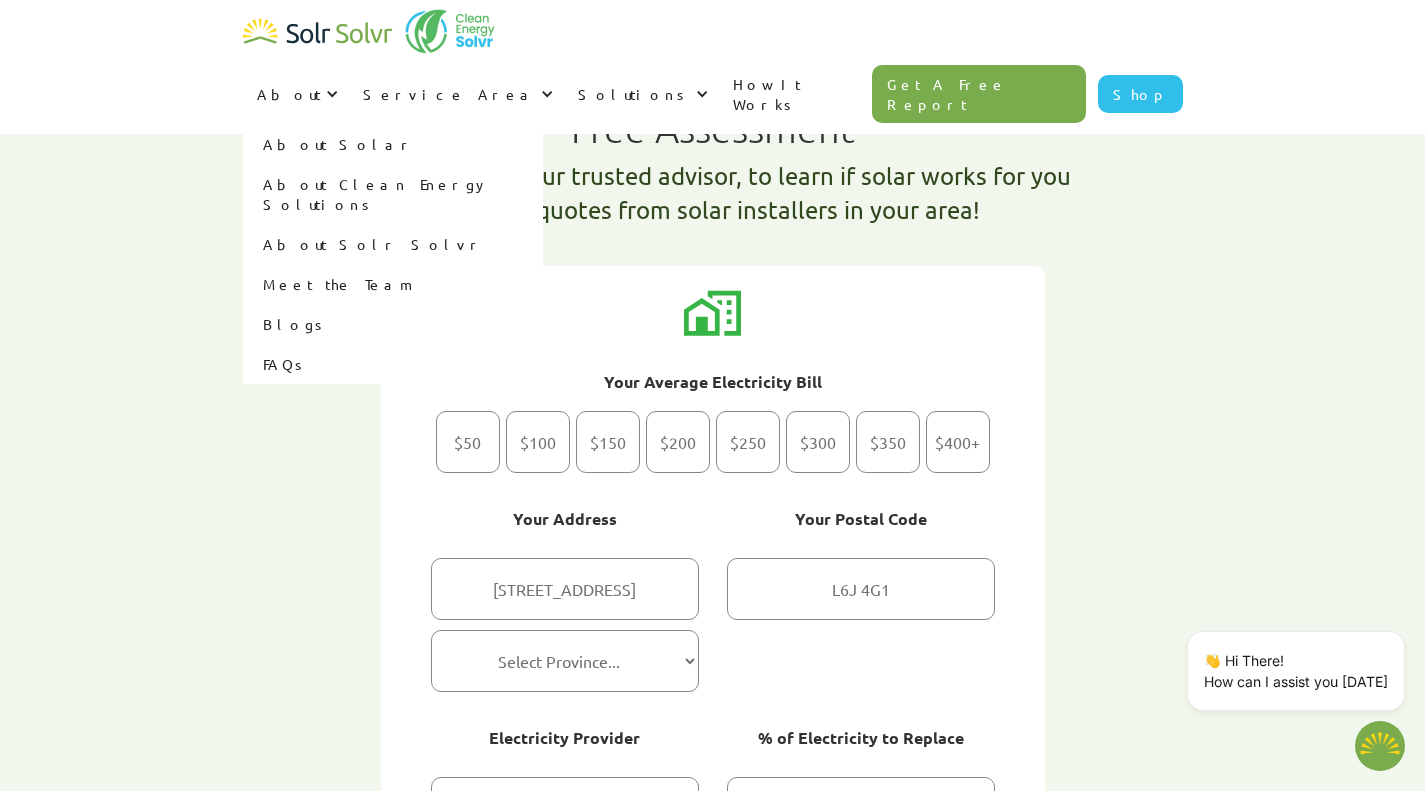 click on "Meet the Team" at bounding box center (393, 284) 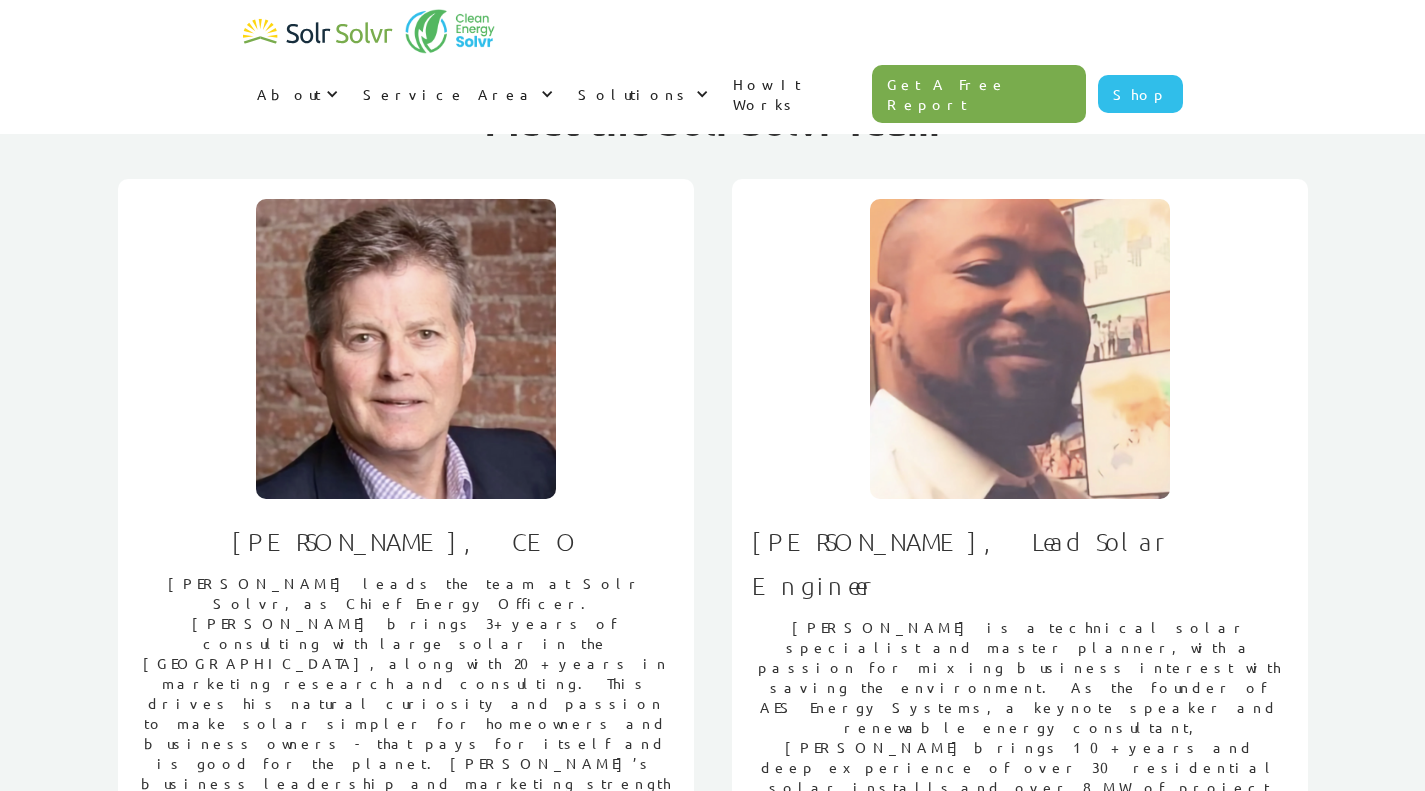 scroll, scrollTop: 0, scrollLeft: 0, axis: both 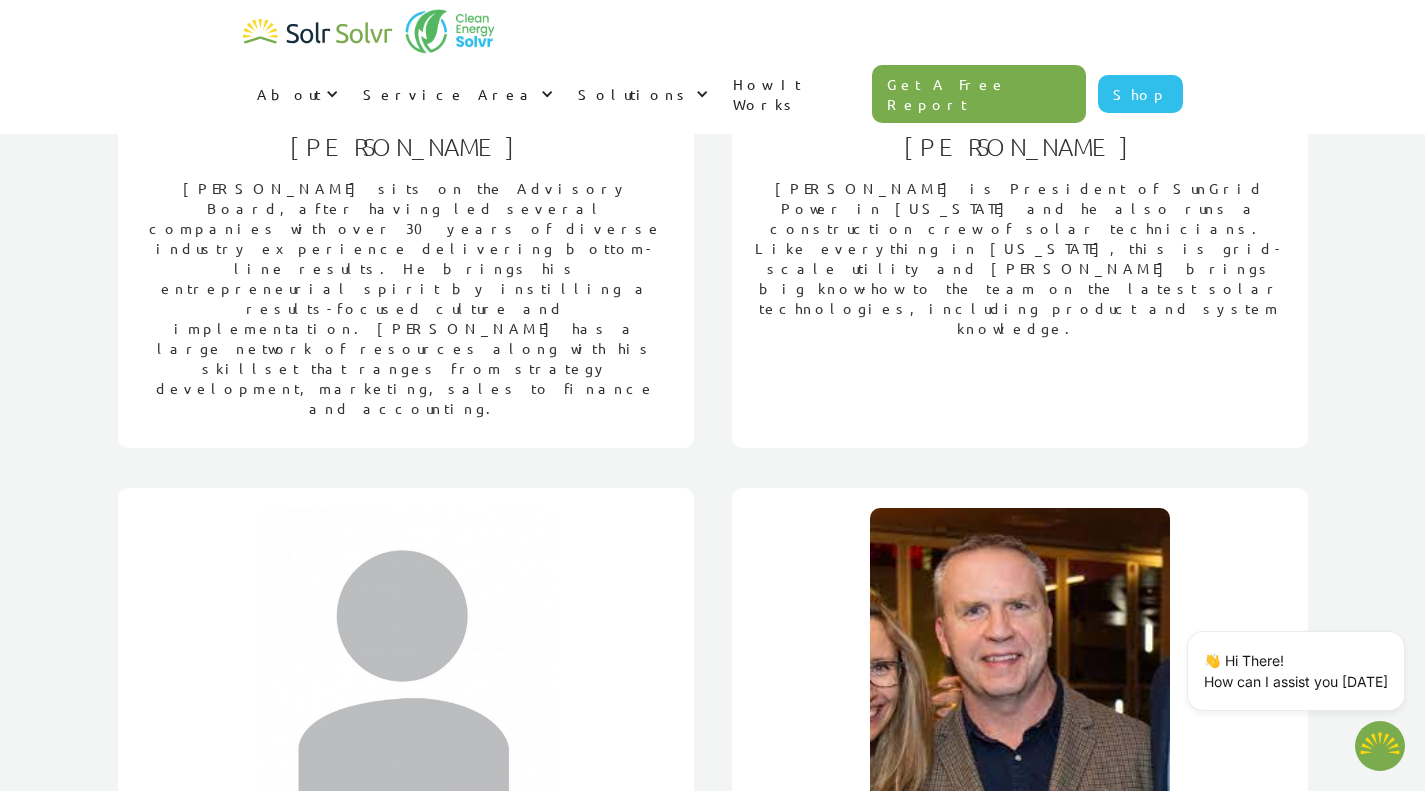 type on "x" 